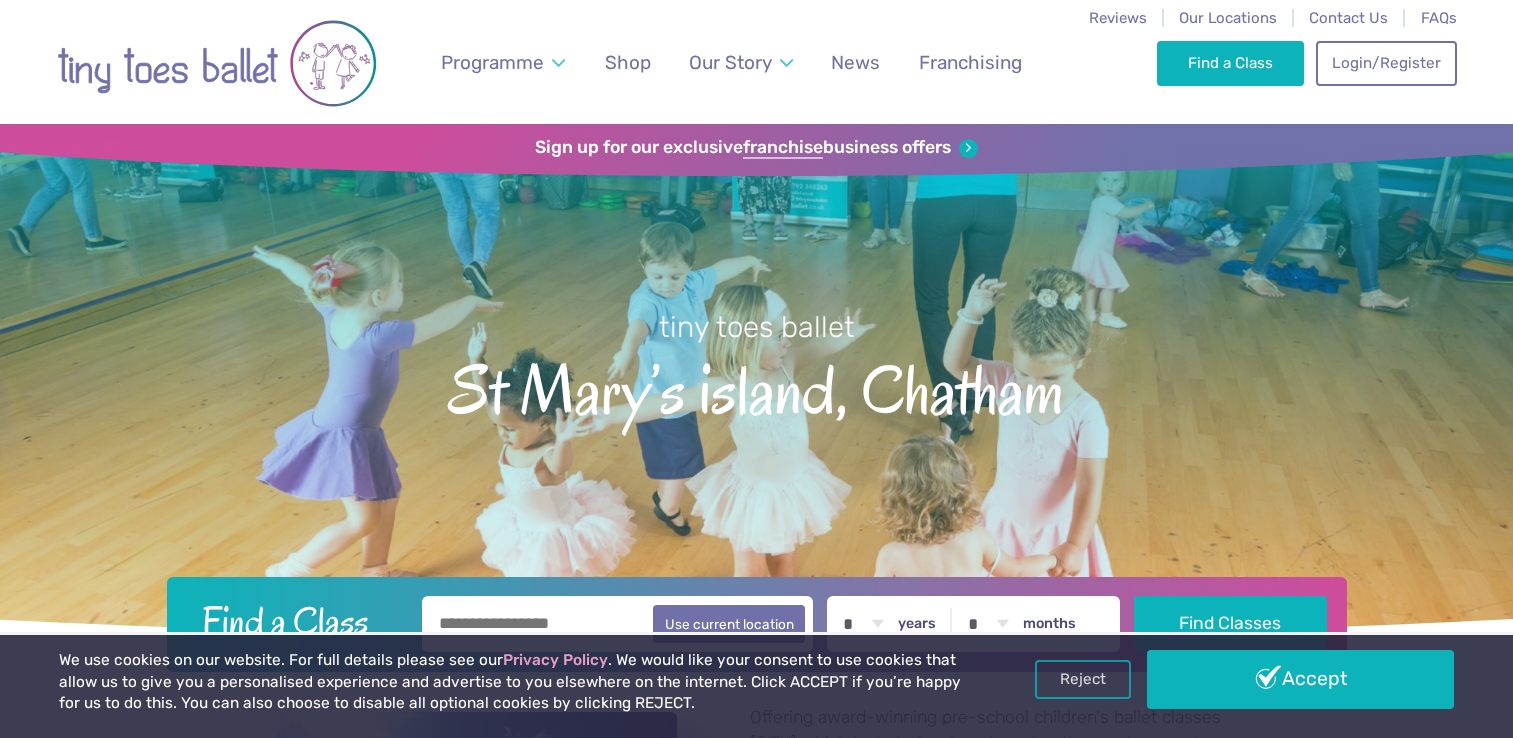 scroll, scrollTop: 0, scrollLeft: 0, axis: both 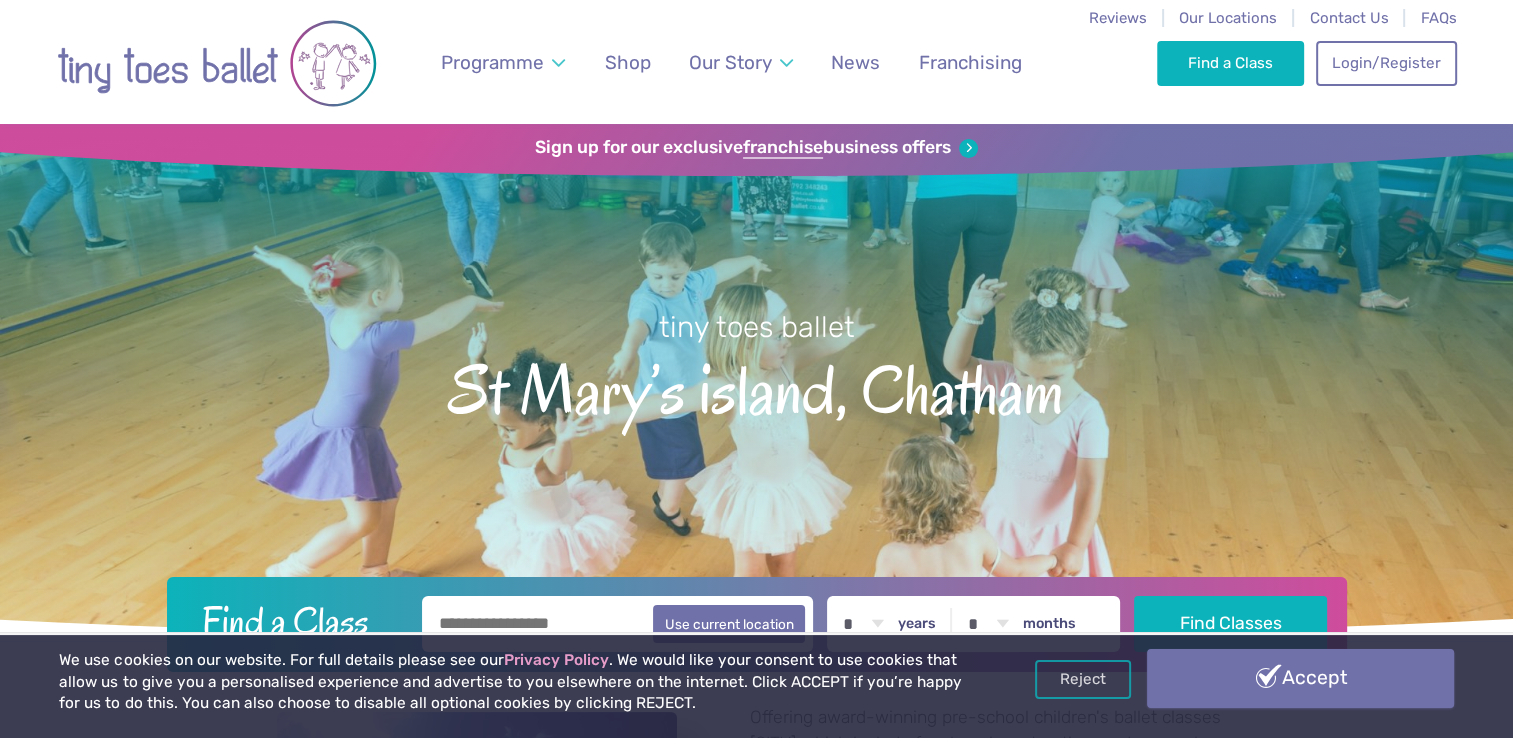 click on "Accept" at bounding box center (1300, 678) 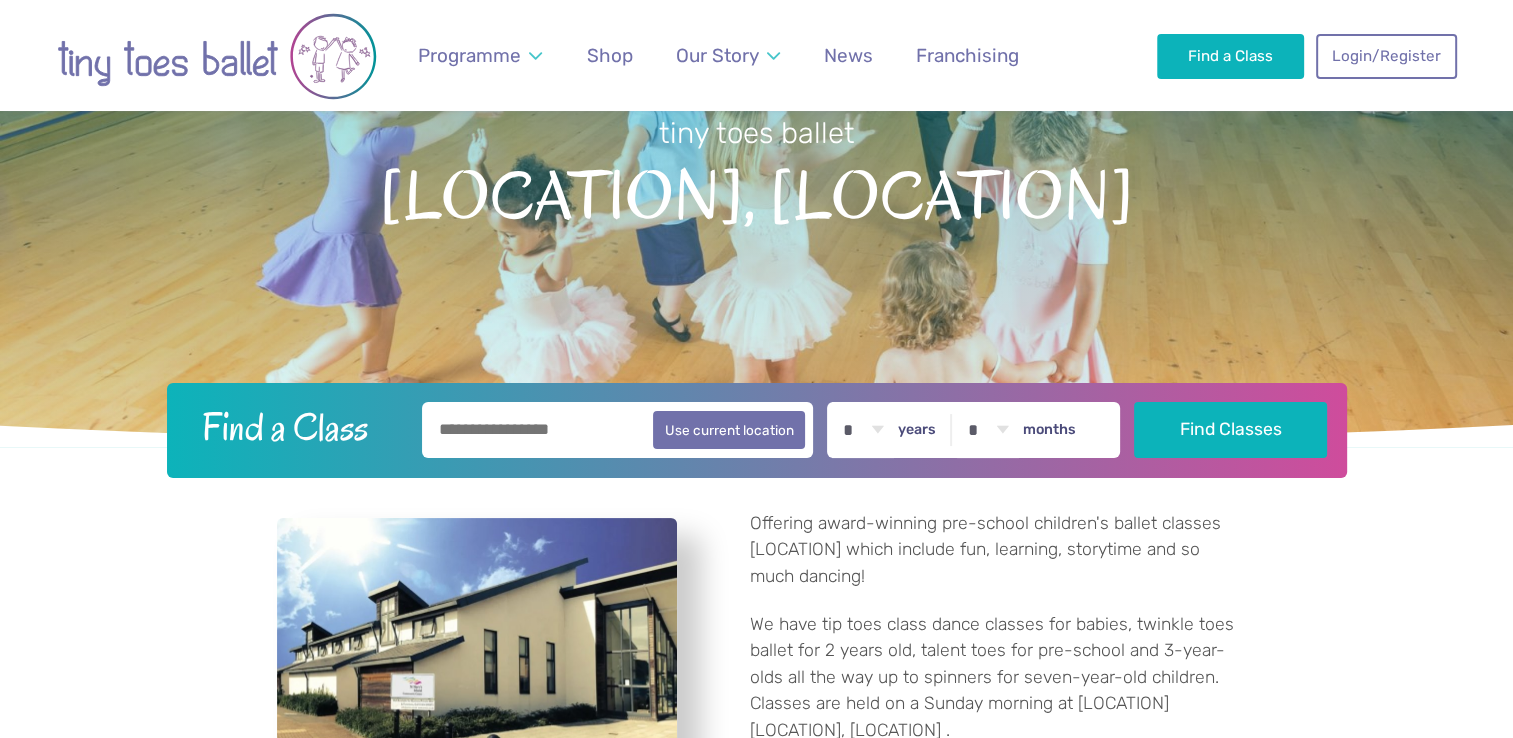 scroll, scrollTop: 244, scrollLeft: 0, axis: vertical 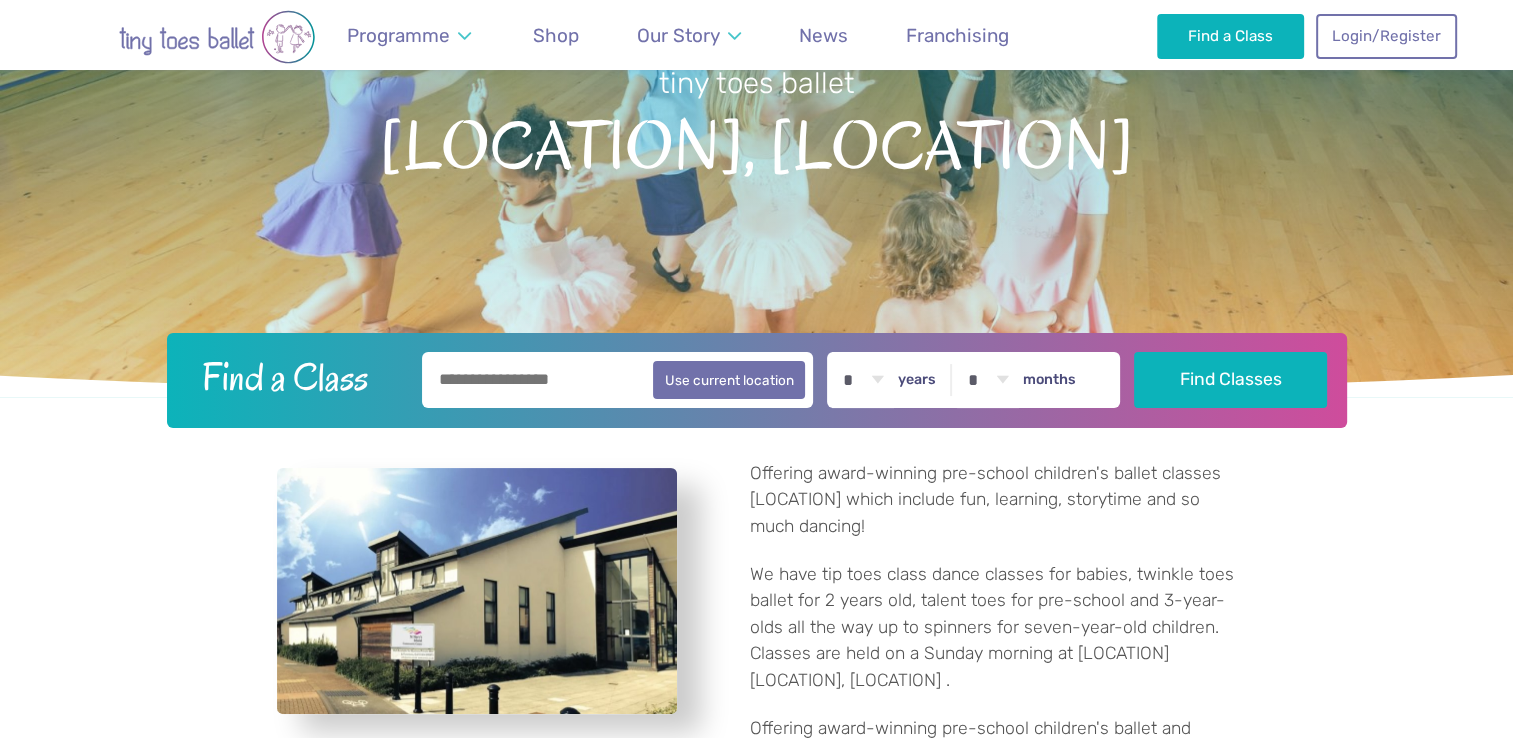 click at bounding box center (618, 380) 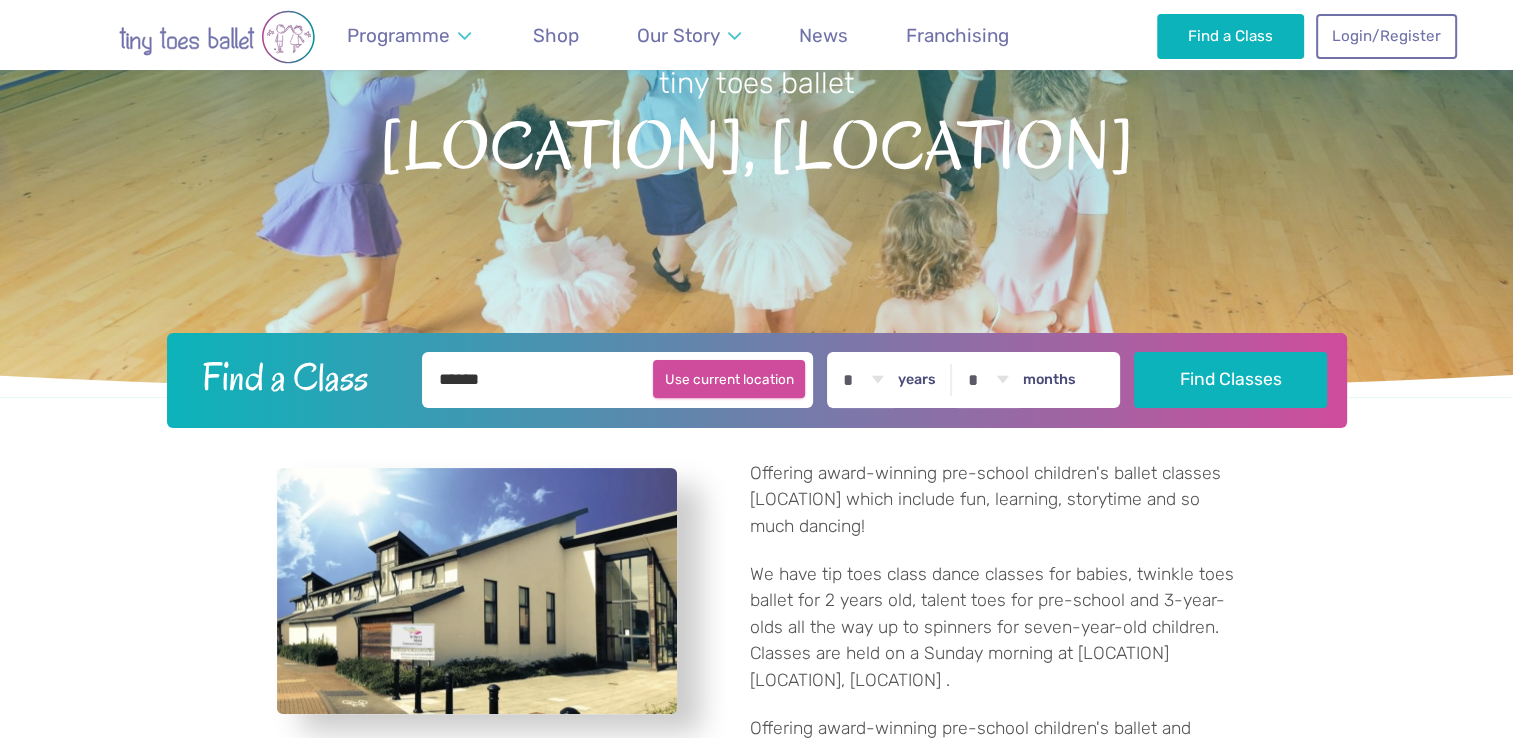 click on "Use current location" at bounding box center [729, 379] 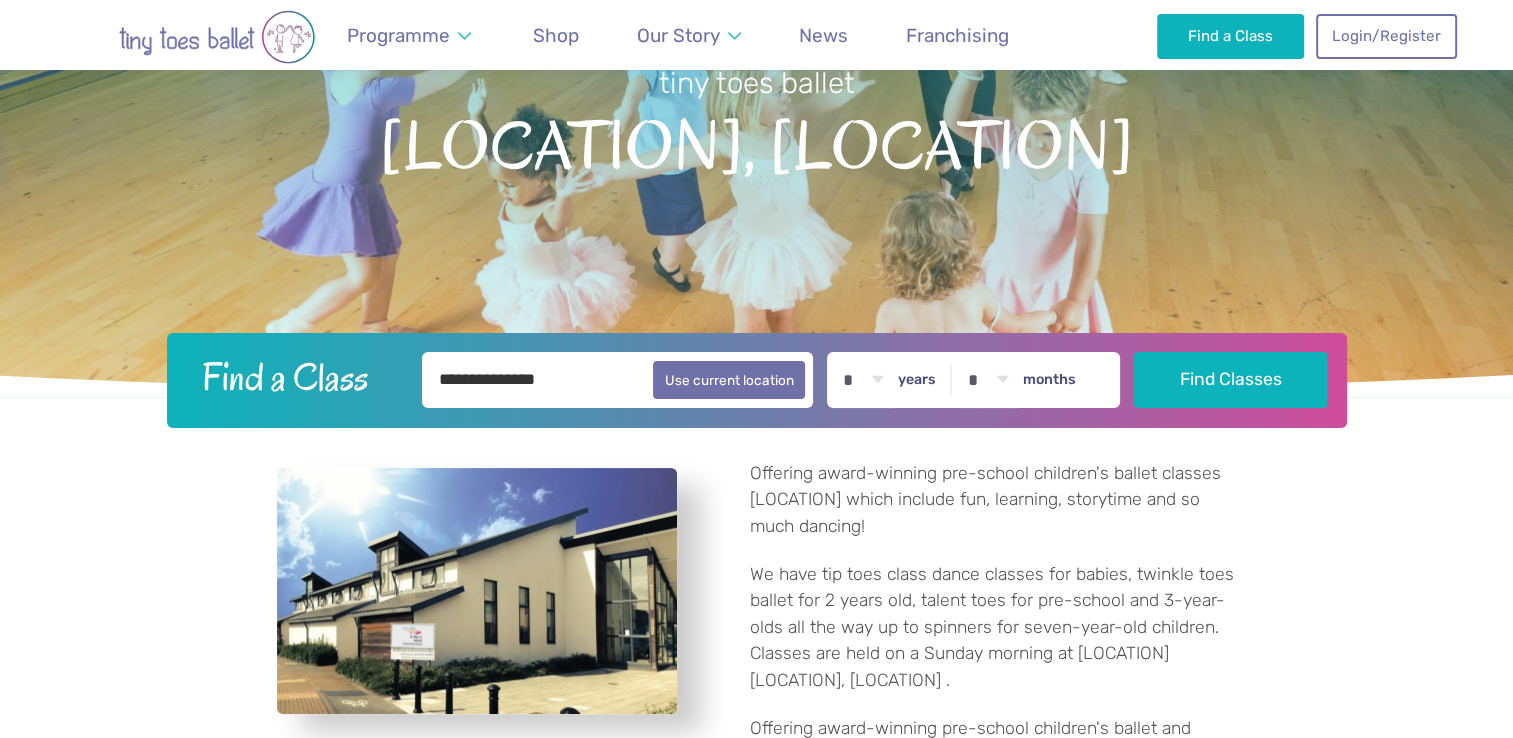 type on "**********" 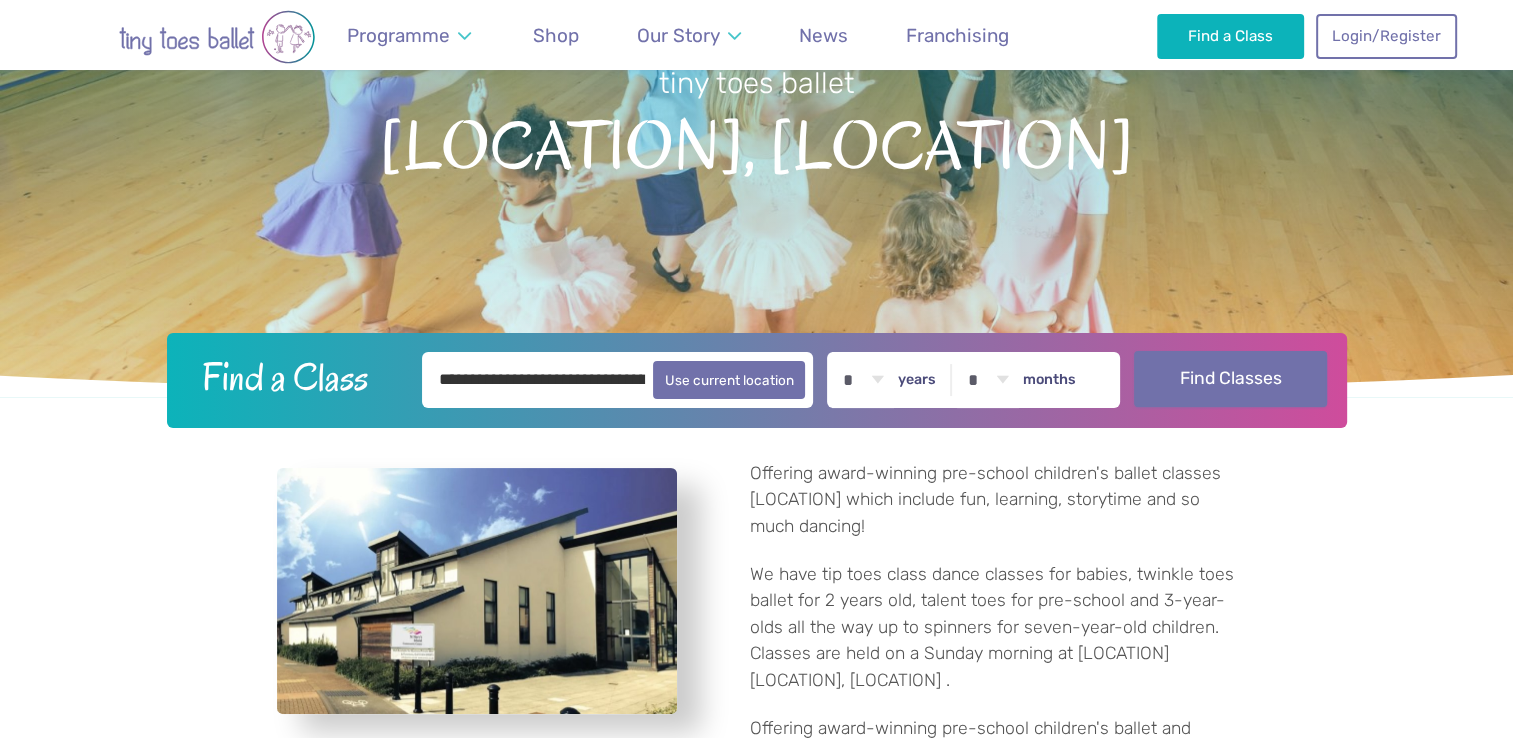 click on "Find Classes" at bounding box center [1230, 379] 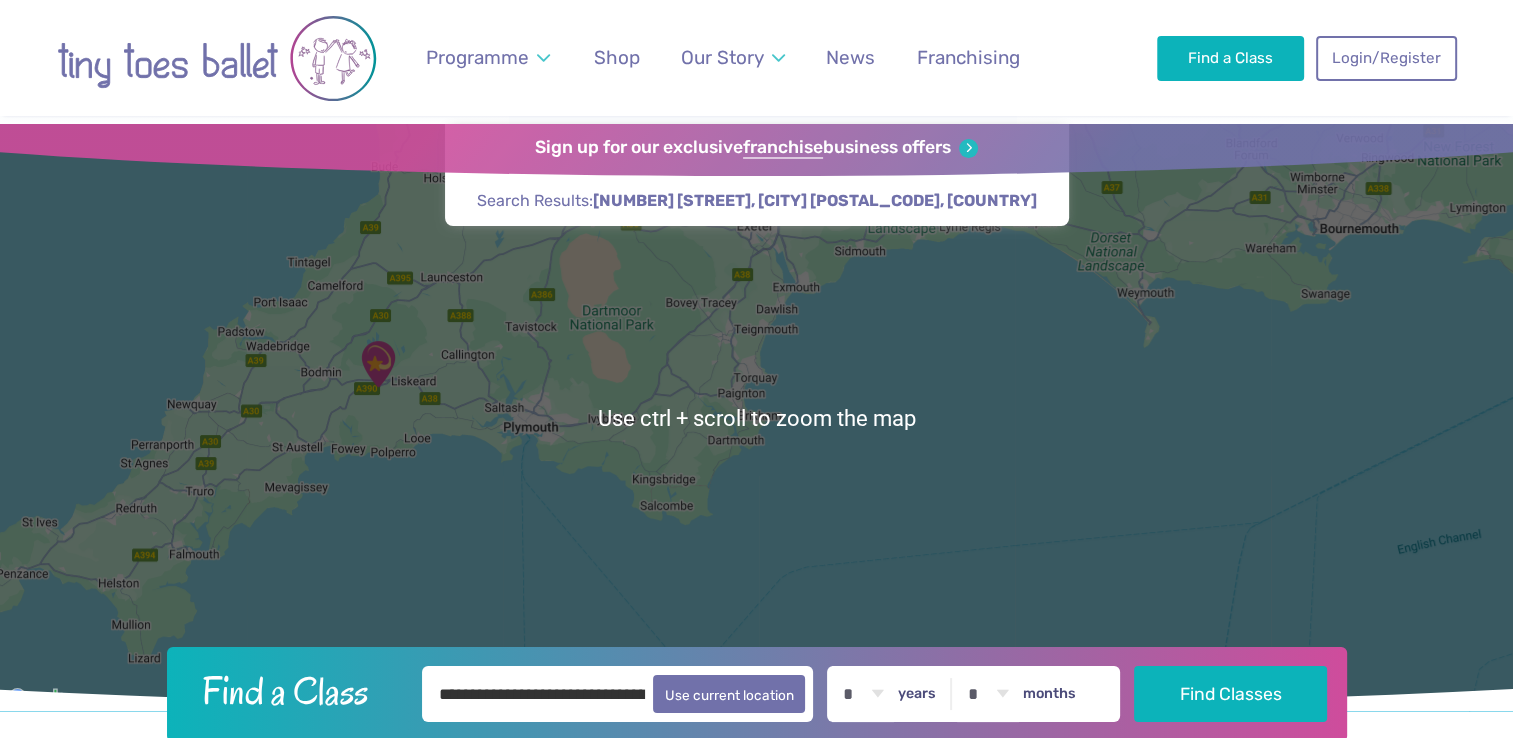 scroll, scrollTop: 19, scrollLeft: 0, axis: vertical 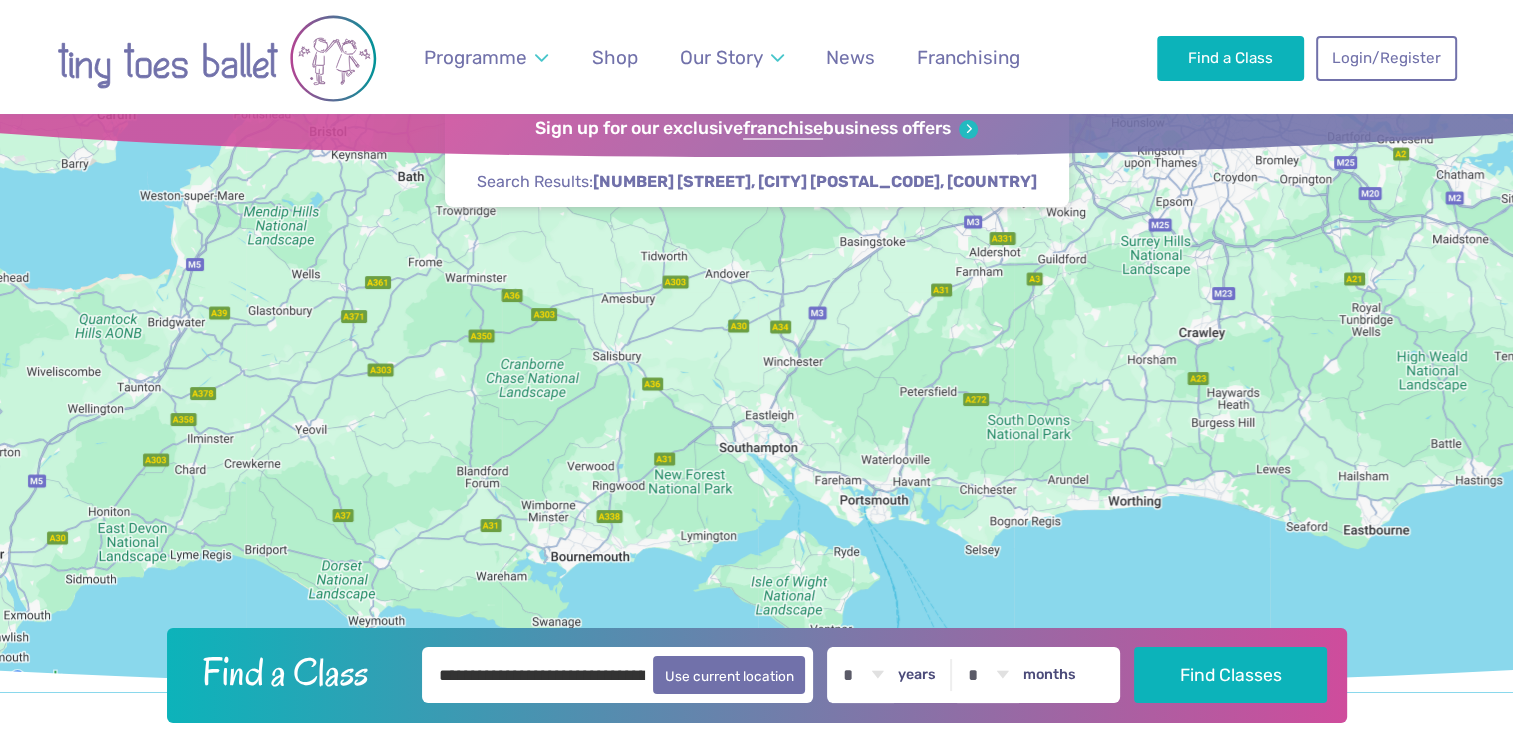 drag, startPoint x: 1176, startPoint y: 288, endPoint x: 36, endPoint y: 713, distance: 1216.645 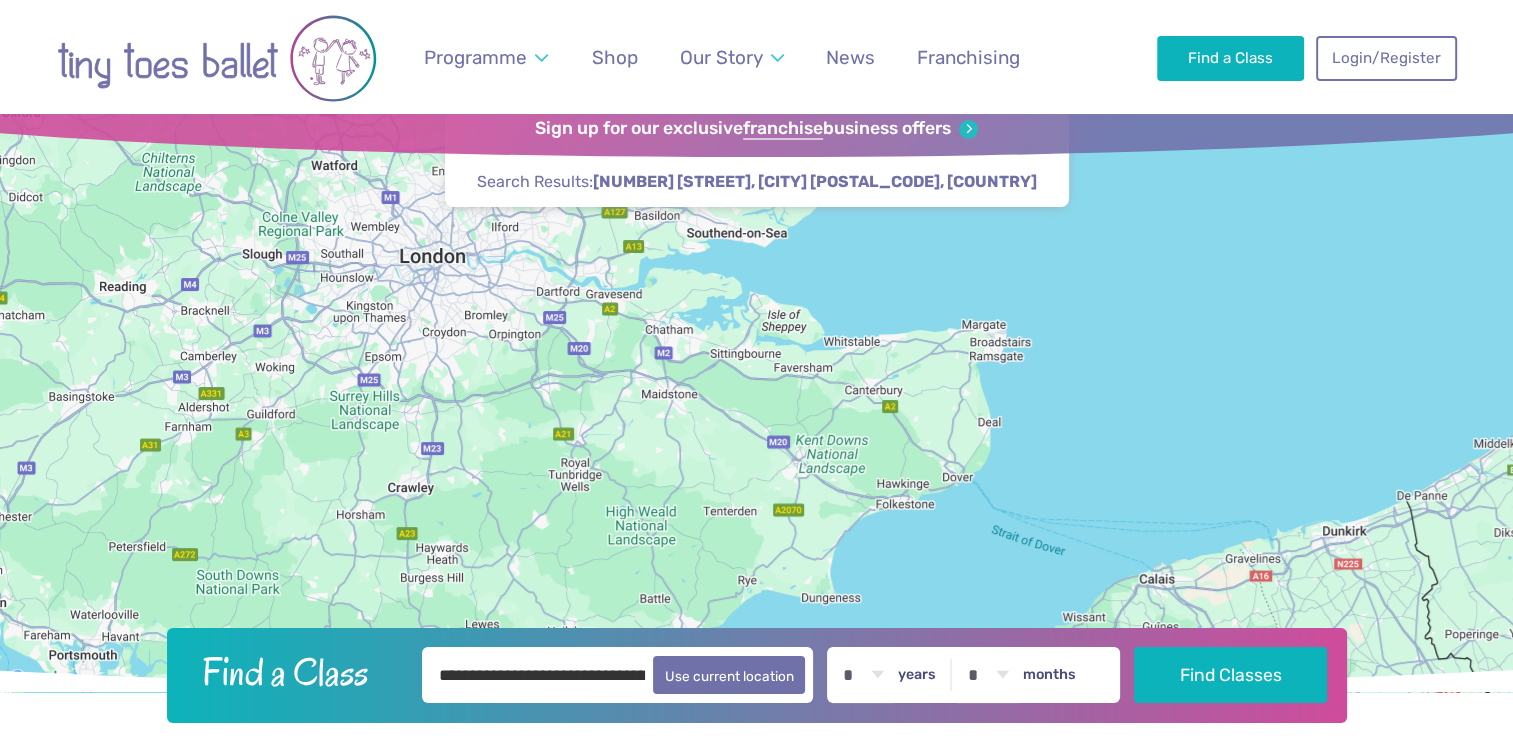 click on "**********" at bounding box center (618, 675) 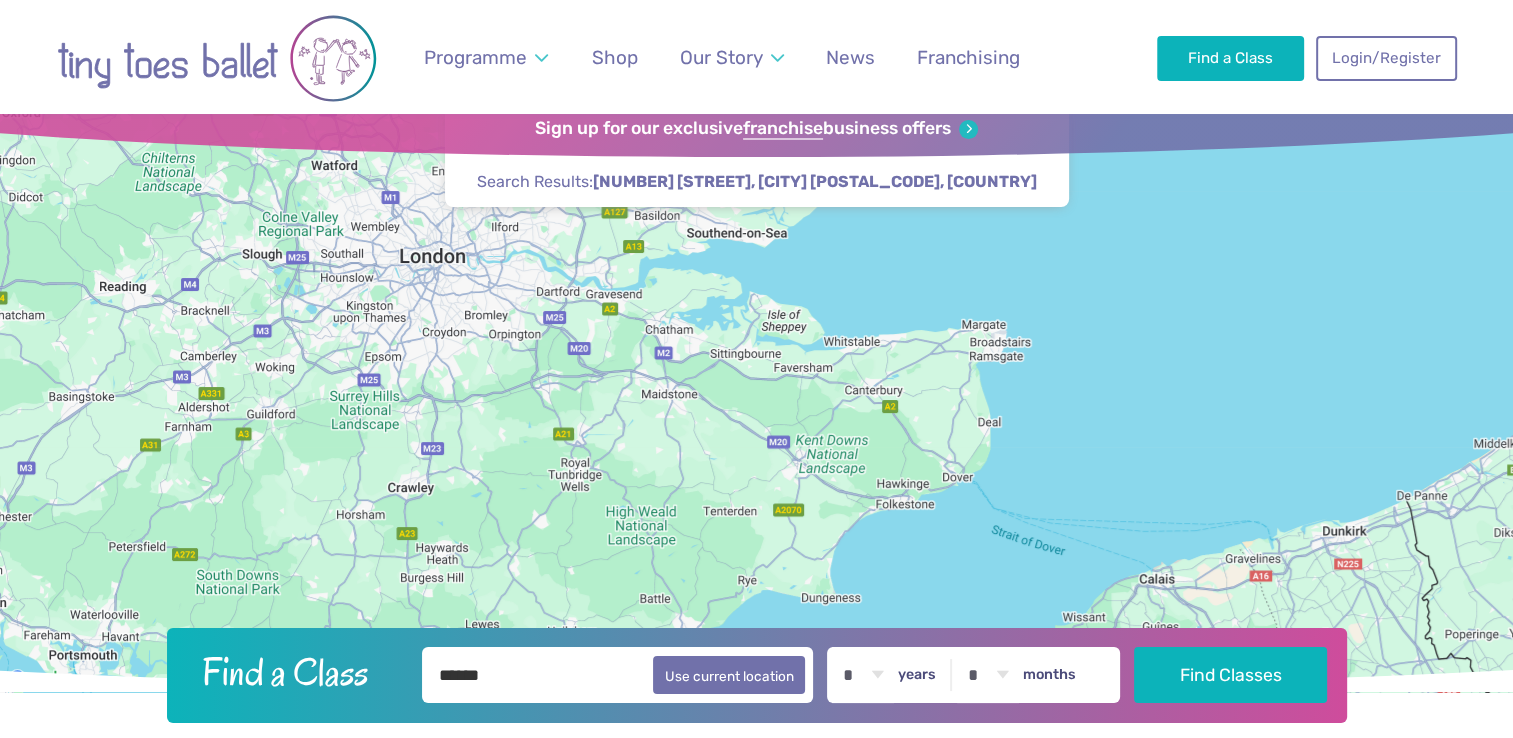type on "******" 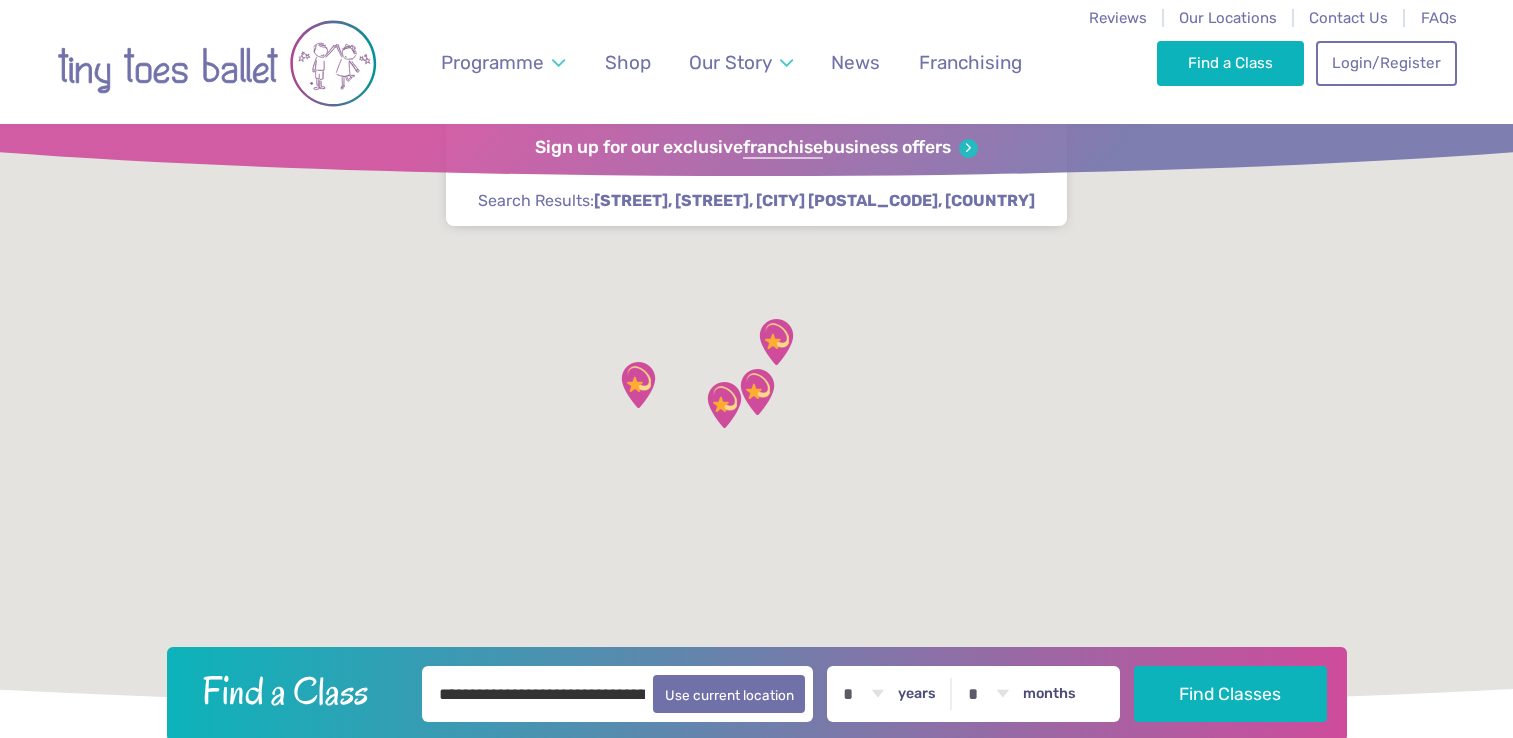 scroll, scrollTop: 0, scrollLeft: 0, axis: both 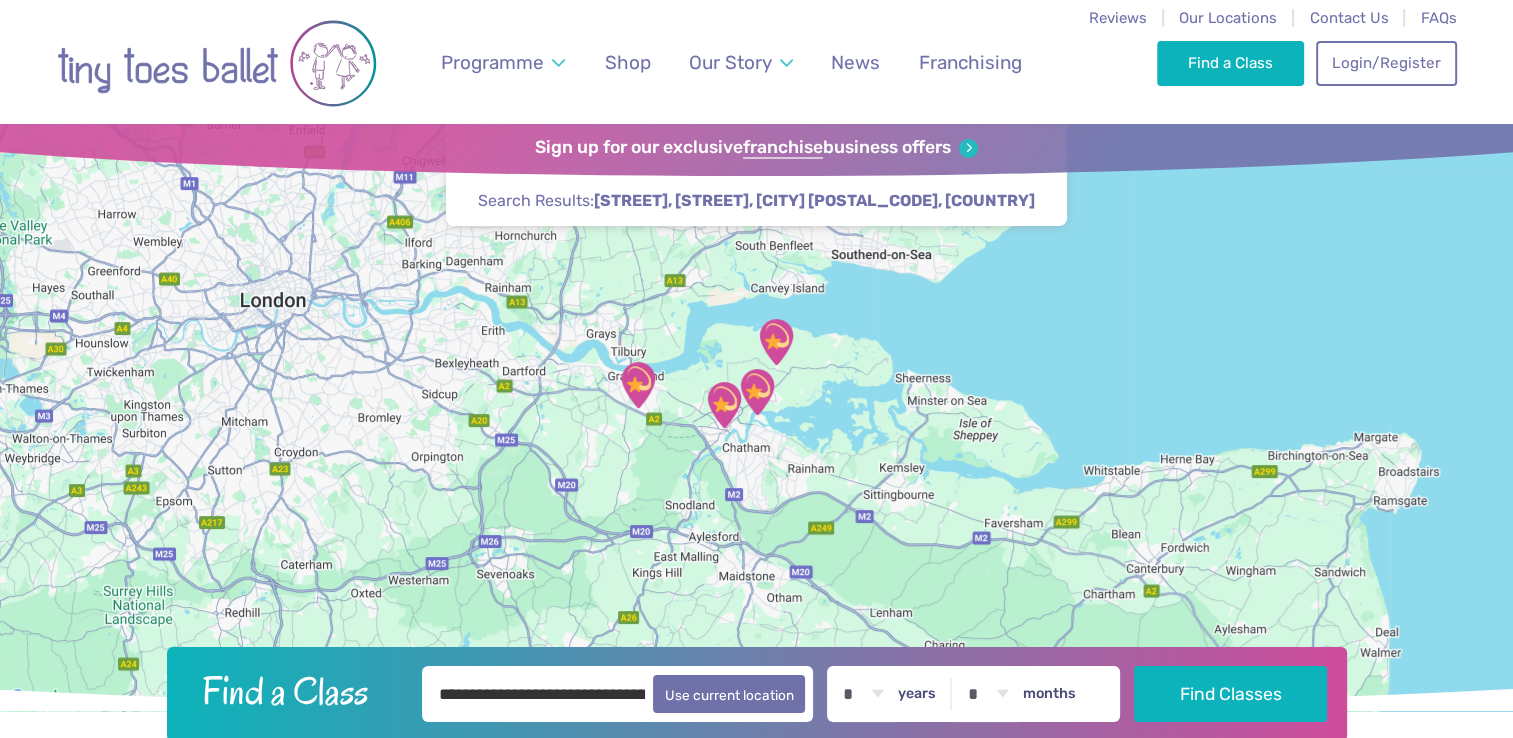 click at bounding box center [776, 342] 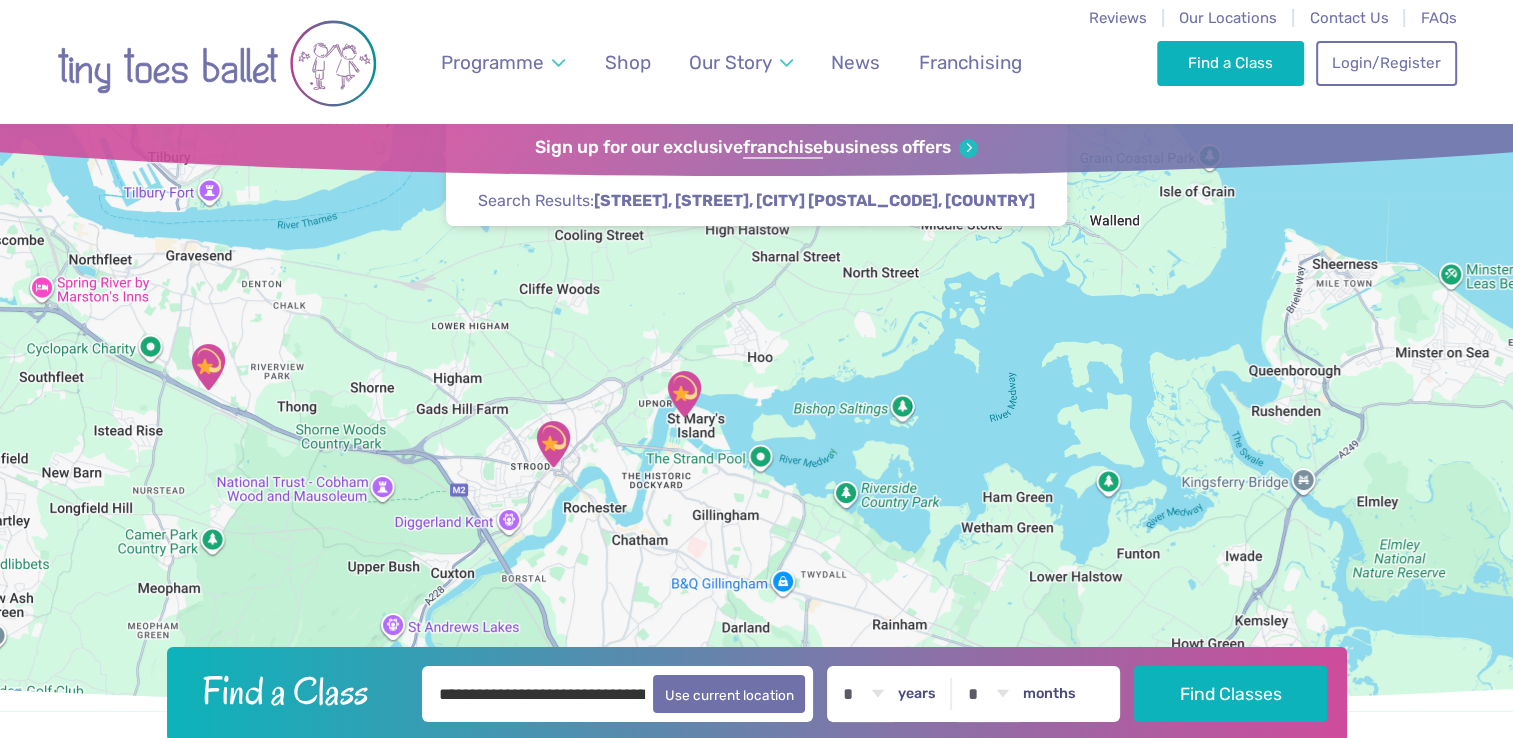 drag, startPoint x: 670, startPoint y: 486, endPoint x: 823, endPoint y: 257, distance: 275.40878 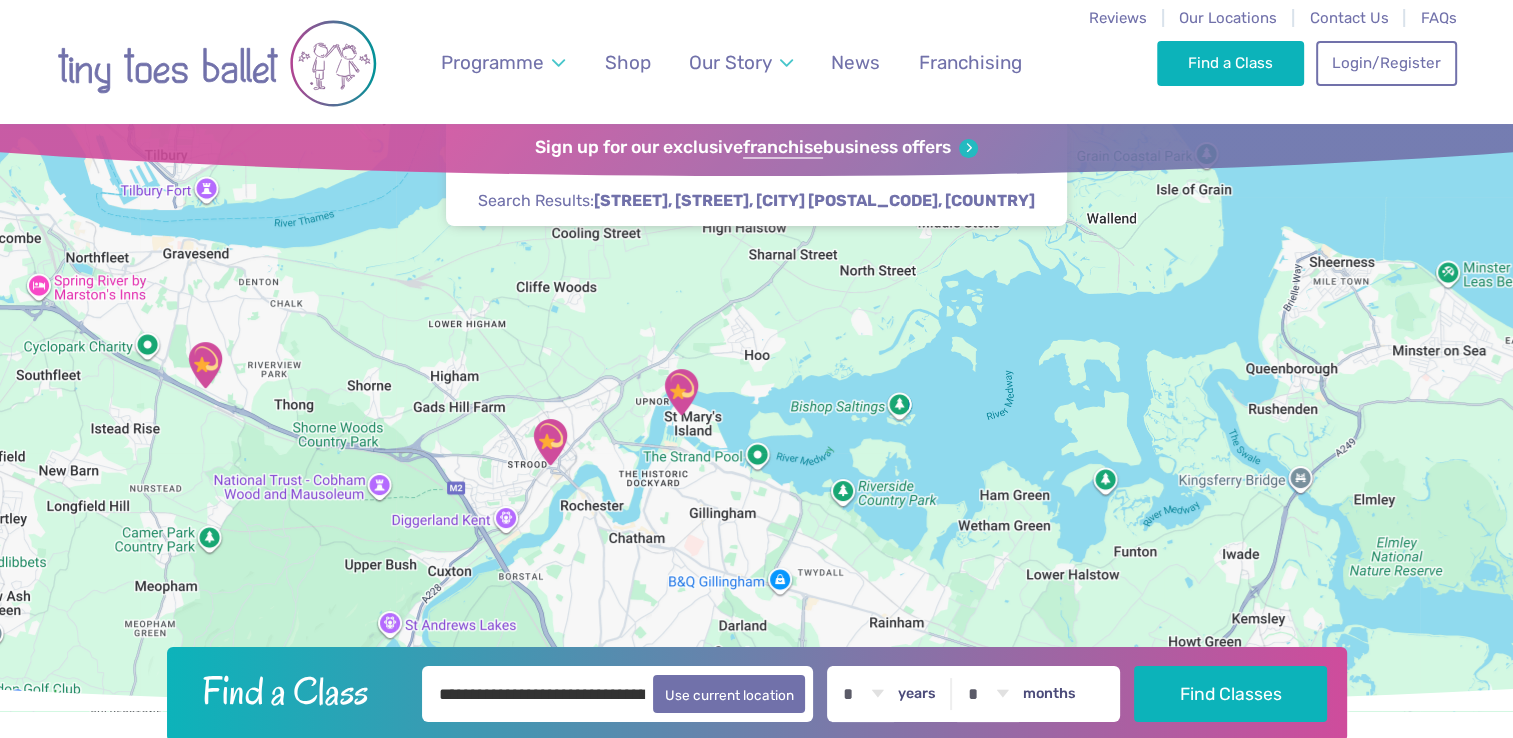 click at bounding box center (681, 392) 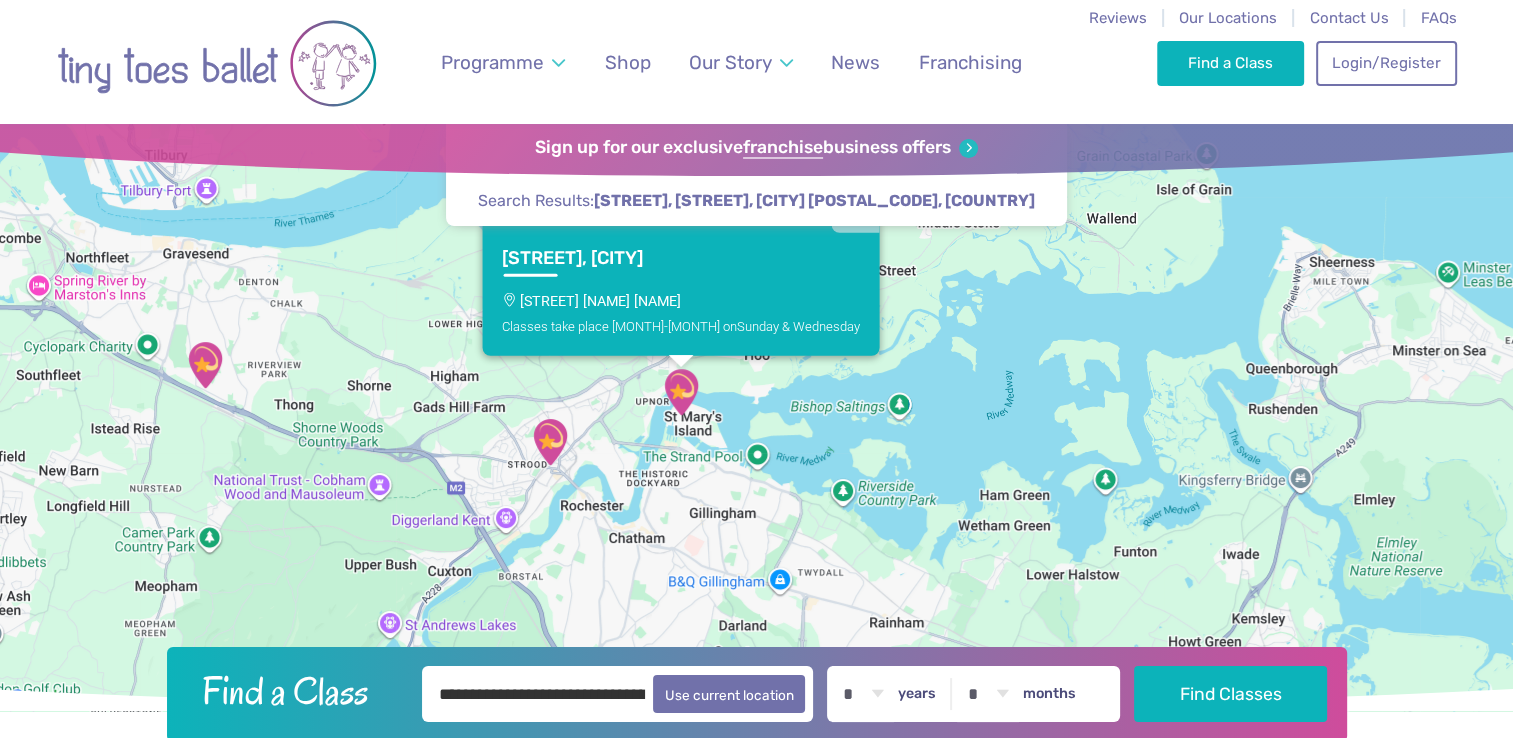click at bounding box center [681, 392] 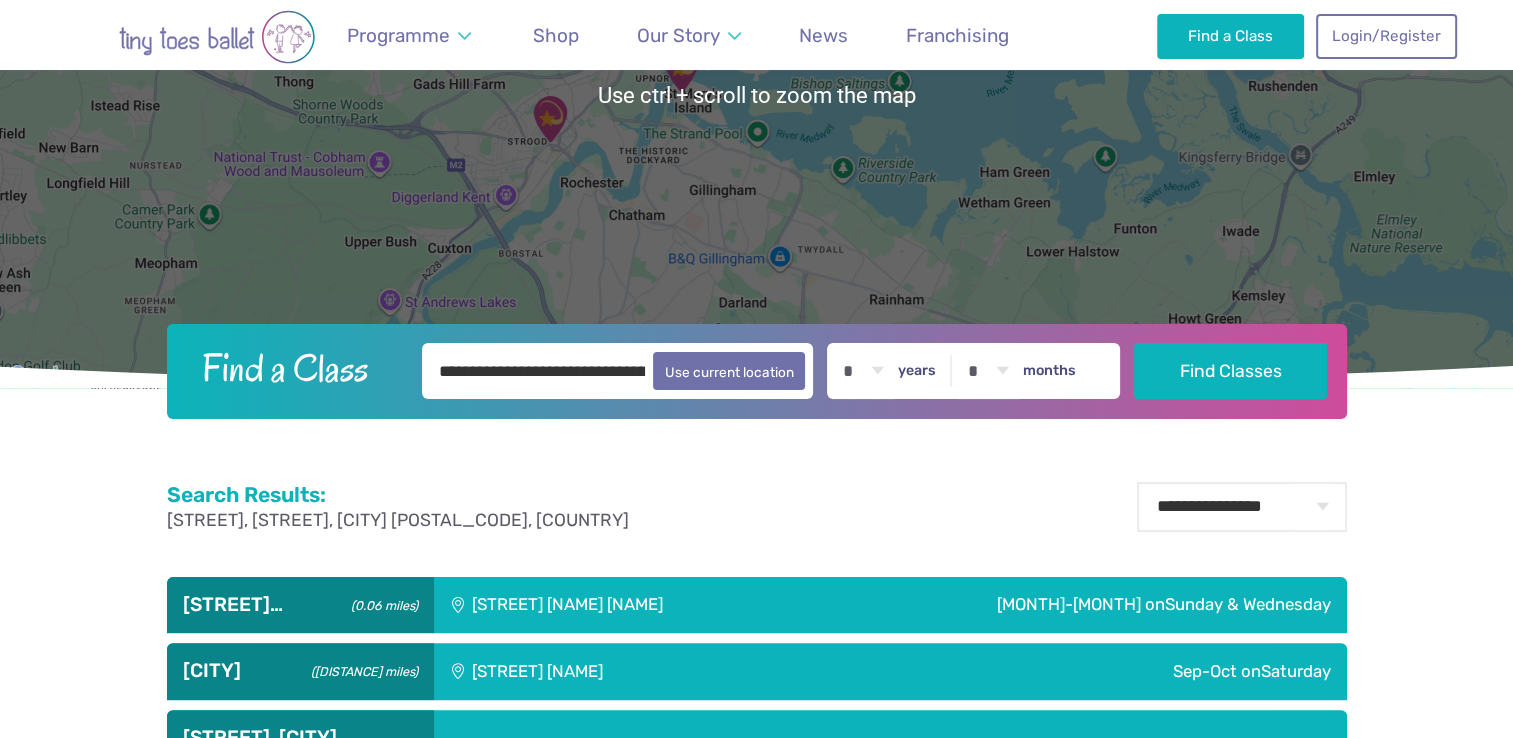 scroll, scrollTop: 428, scrollLeft: 0, axis: vertical 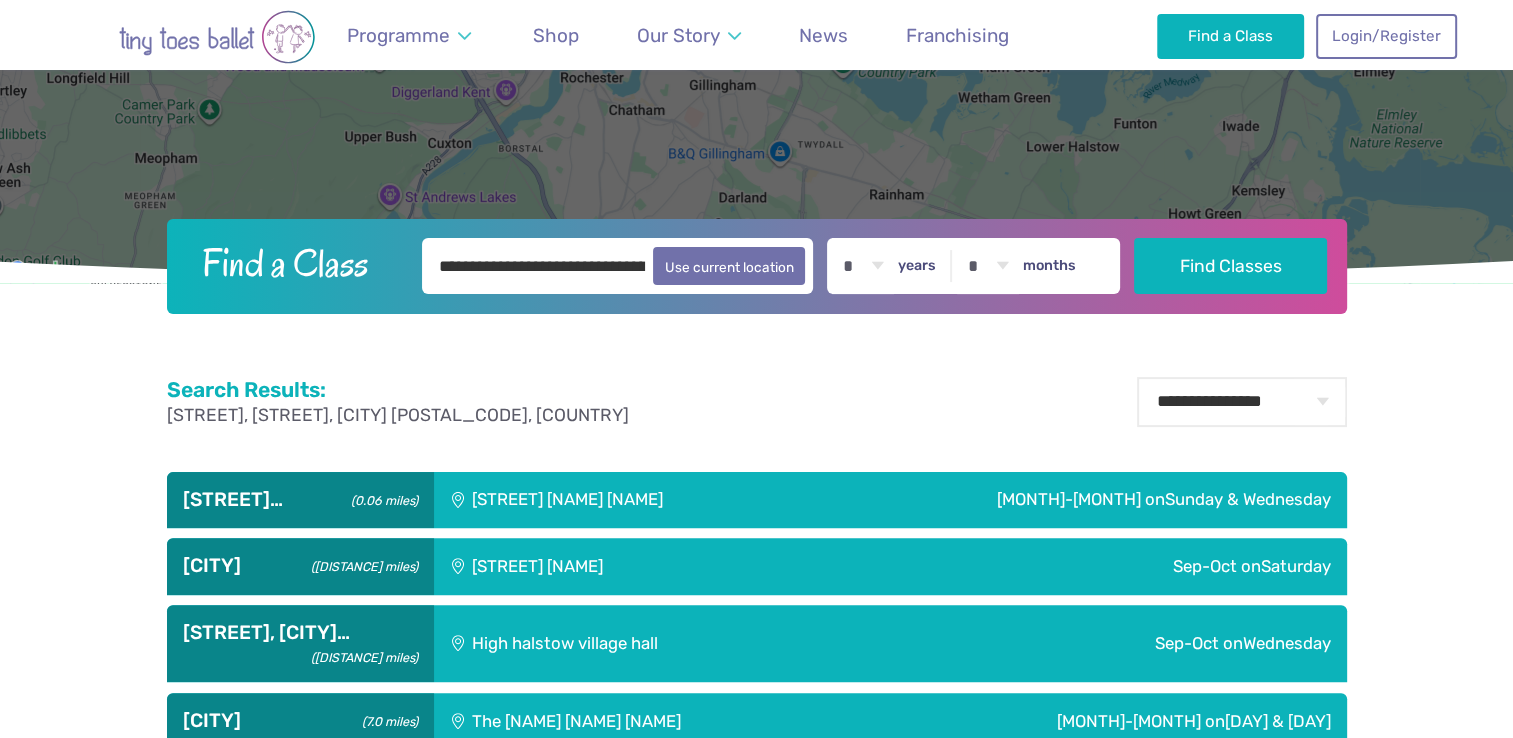 click on "[STREET] [NAME] [NAME]" at bounding box center (617, 500) 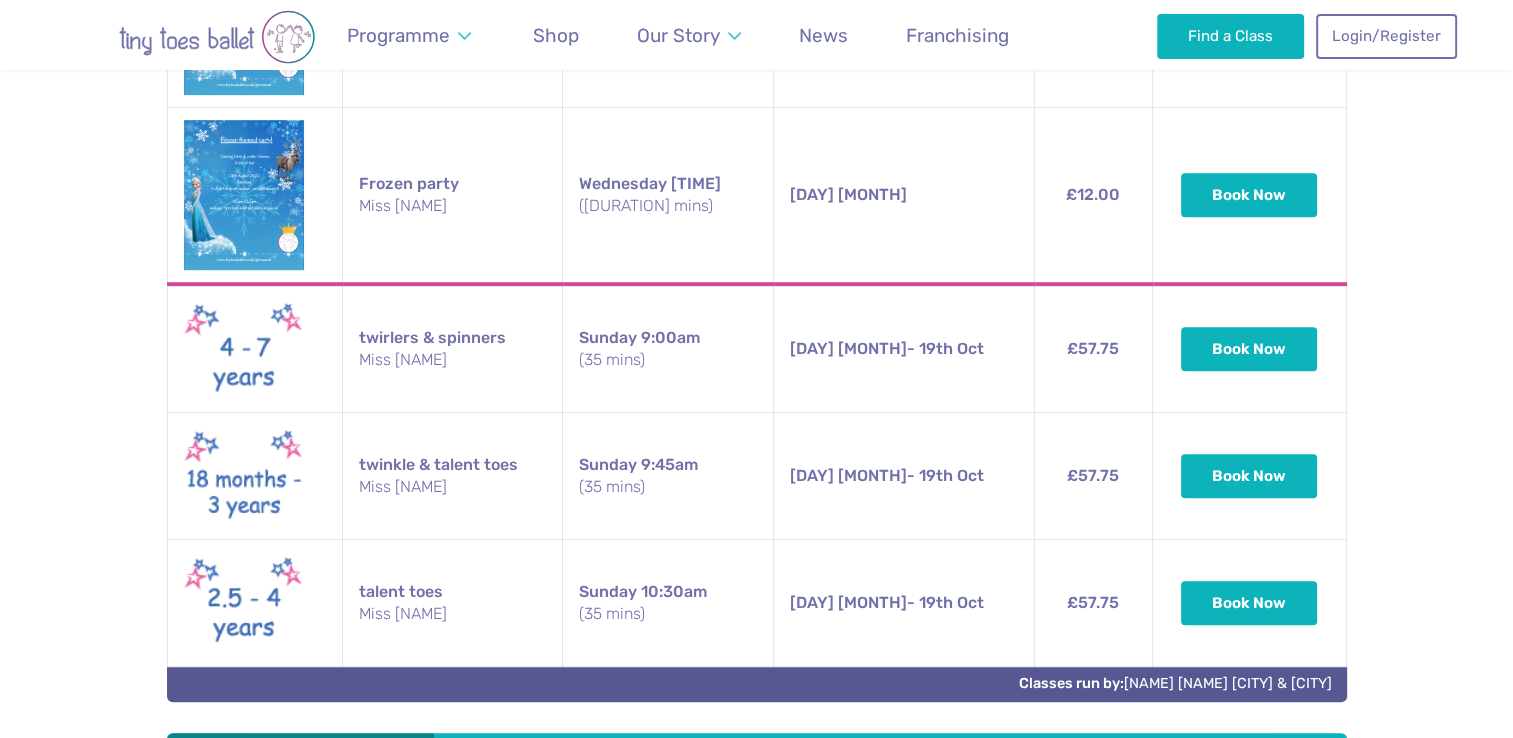 scroll, scrollTop: 1160, scrollLeft: 0, axis: vertical 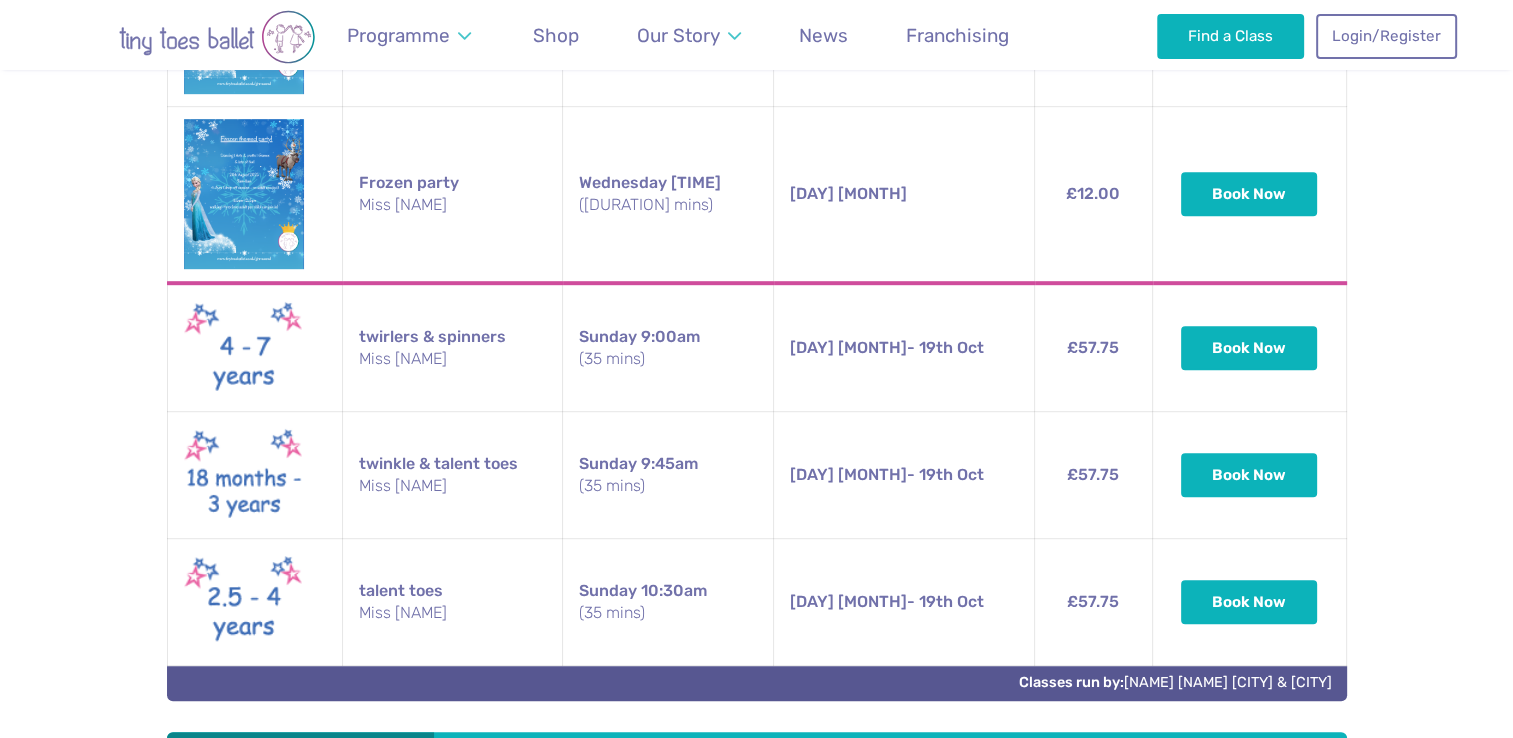 click on "[DAY] [TIME] ([DURATION] mins)" at bounding box center (668, 475) 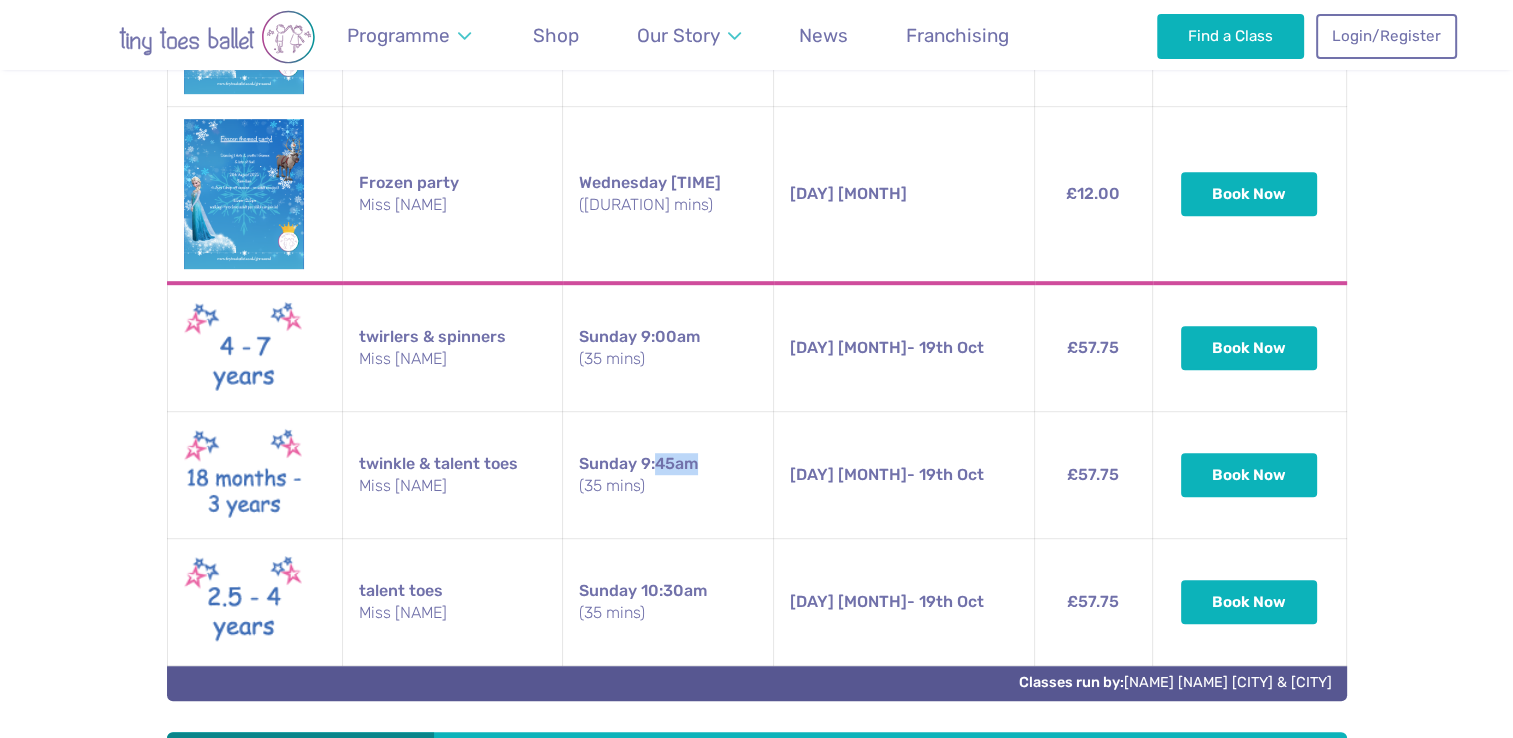 click on "[DAY] [TIME] ([DURATION] mins)" at bounding box center [668, 475] 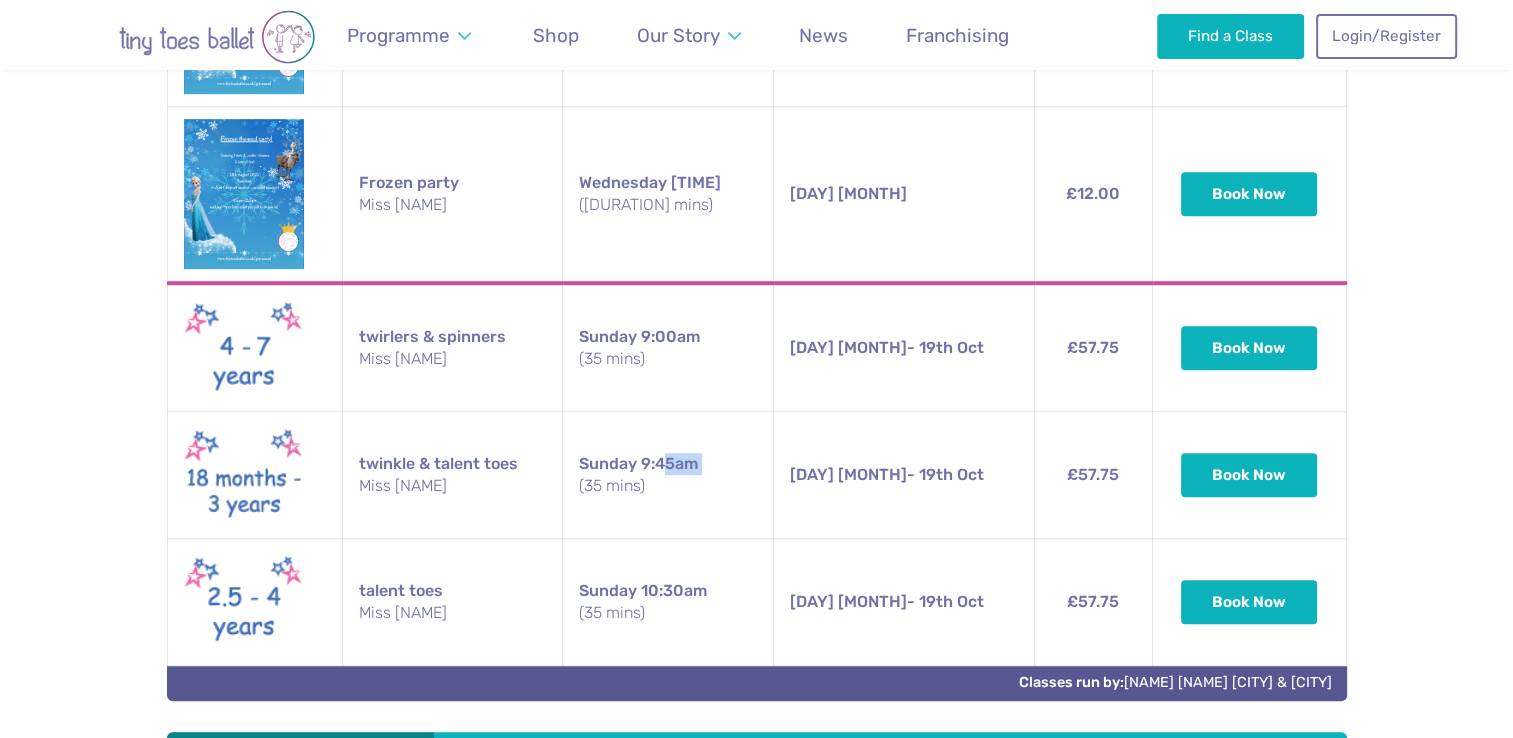 click on "[DAY] [TIME] ([DURATION] mins)" at bounding box center (668, 475) 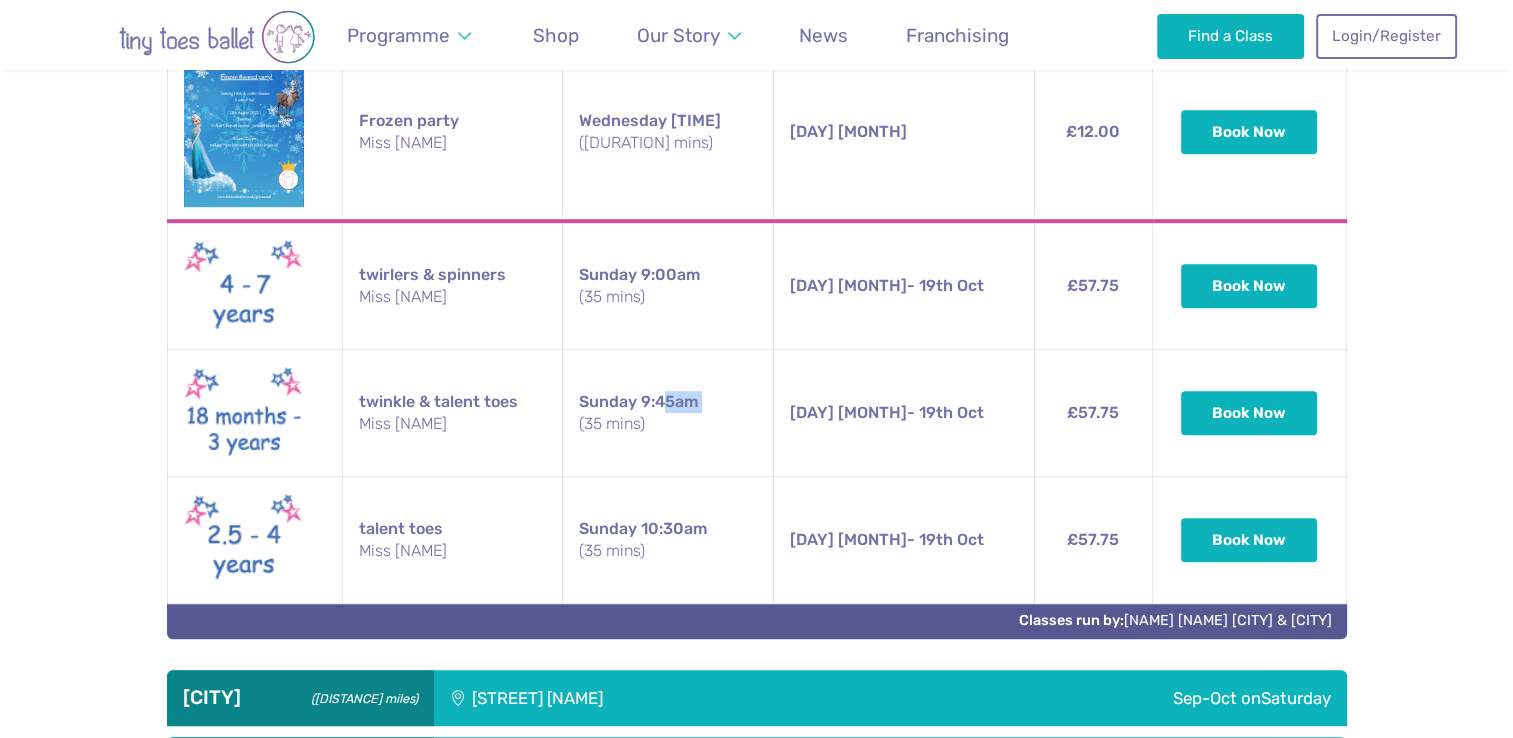 scroll, scrollTop: 1218, scrollLeft: 0, axis: vertical 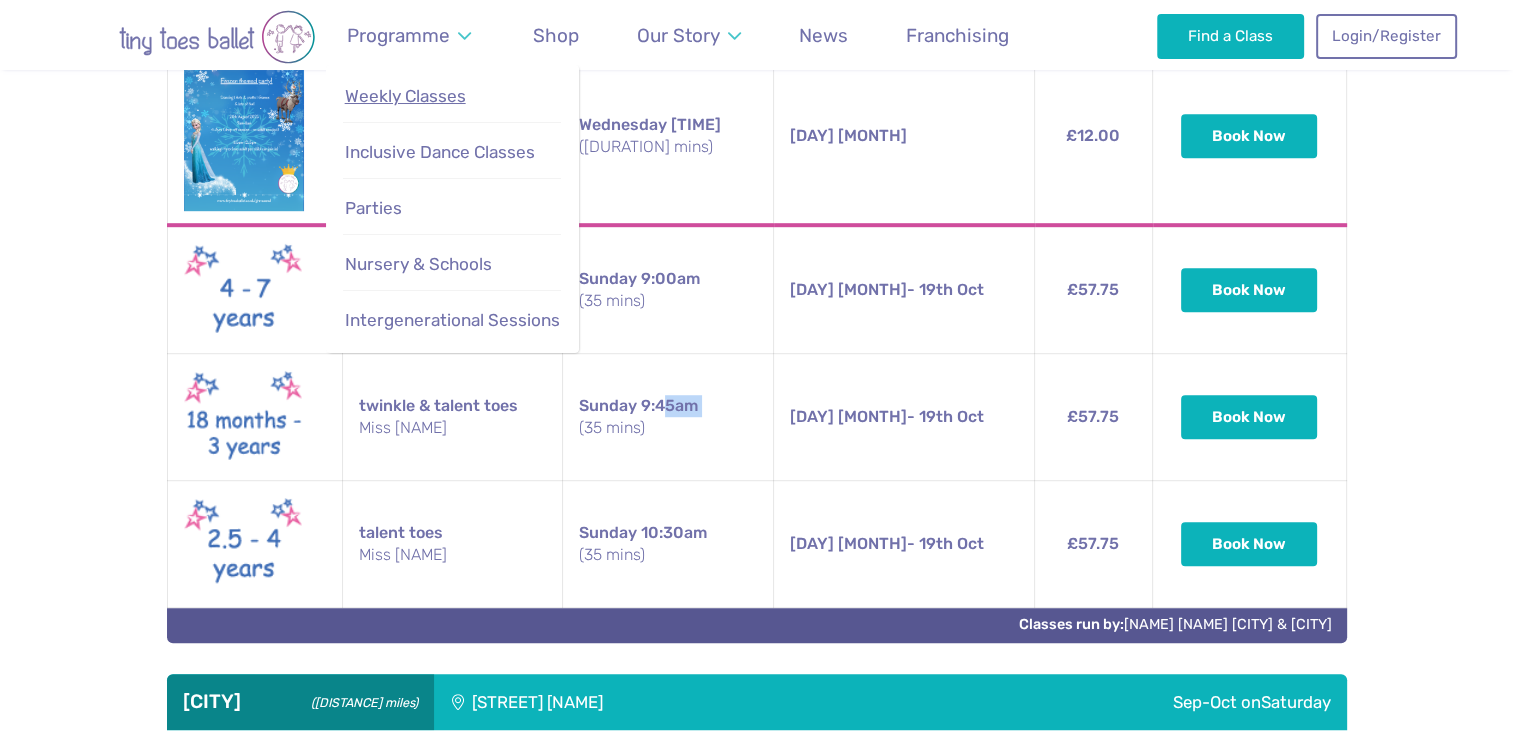 click on "Weekly Classes" at bounding box center (405, 96) 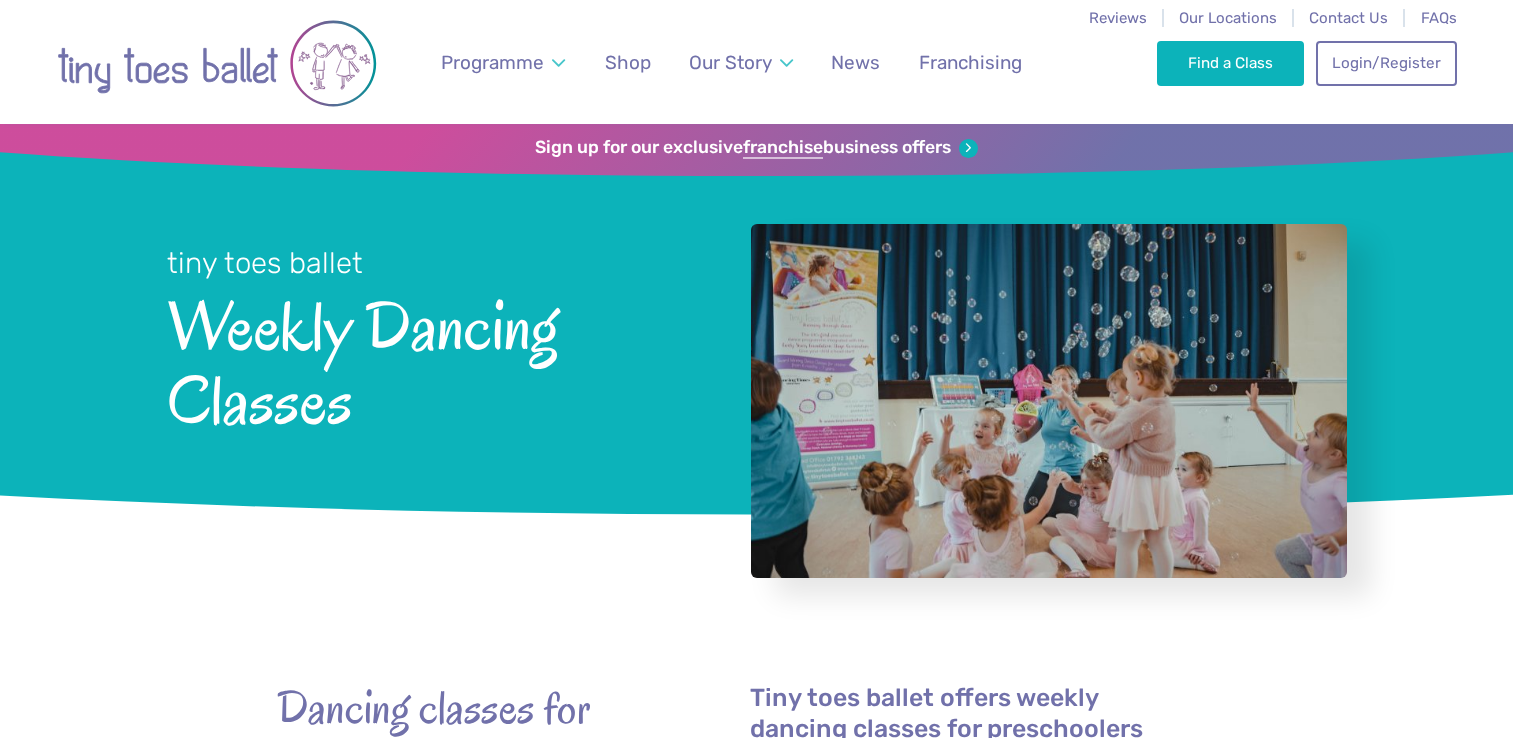 scroll, scrollTop: 0, scrollLeft: 0, axis: both 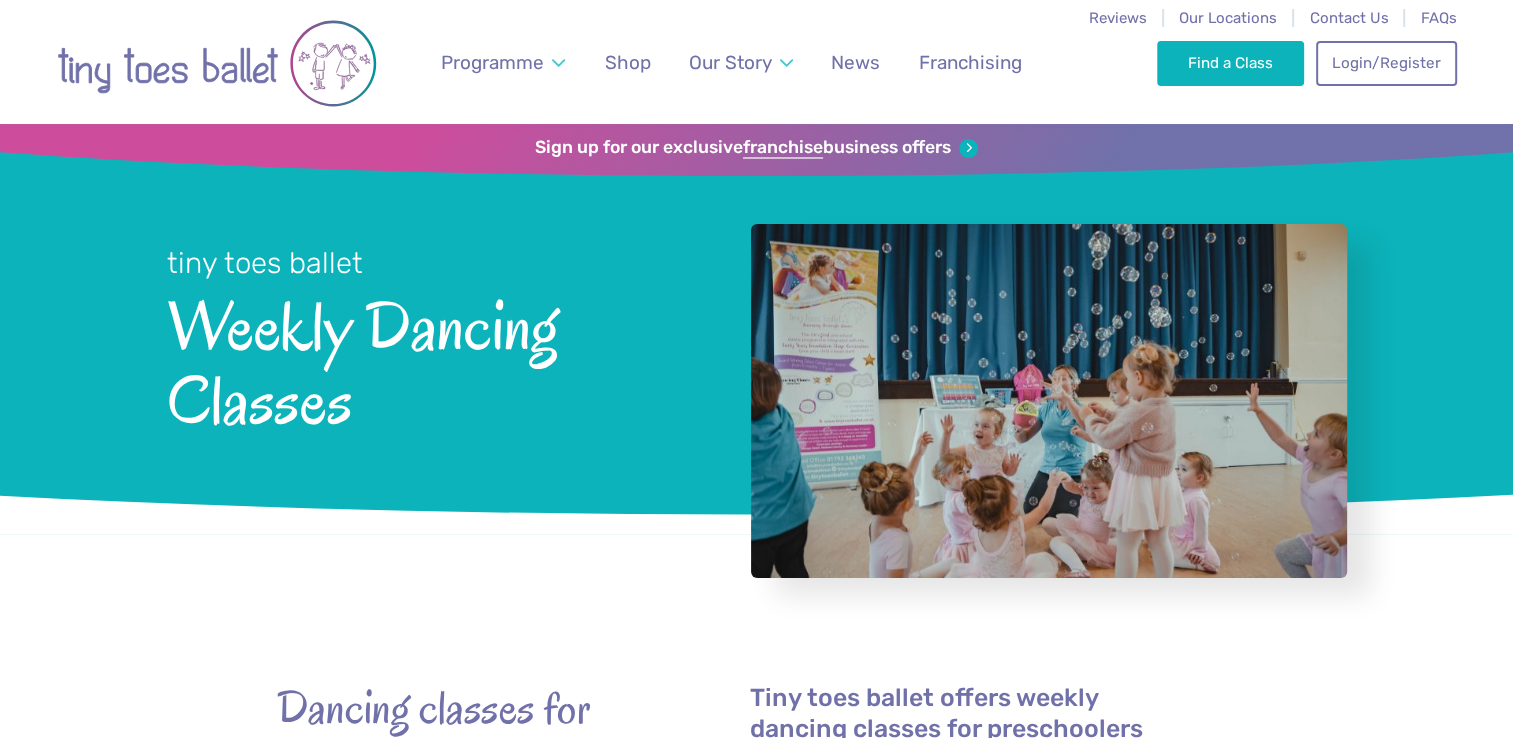 click at bounding box center (756, 572) 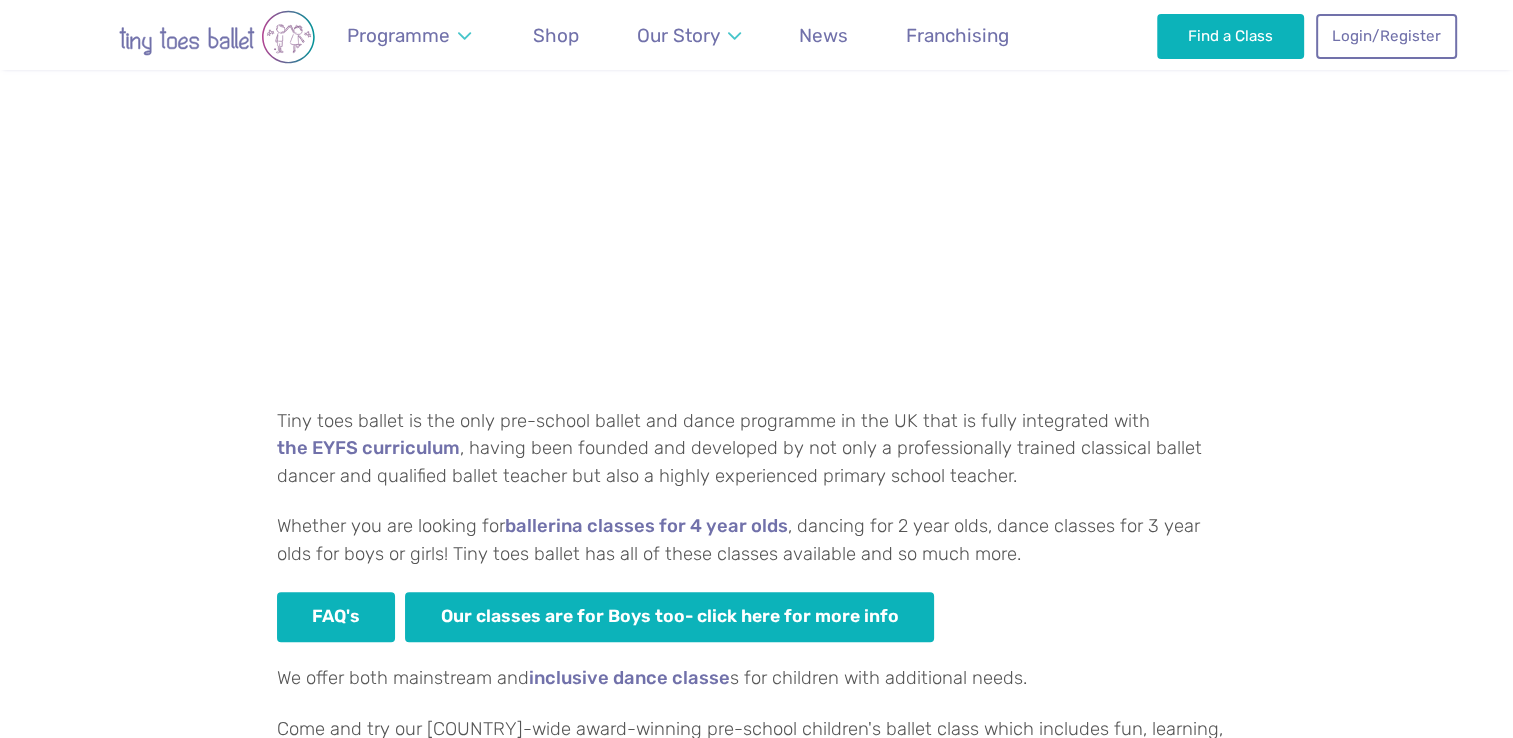 scroll, scrollTop: 1004, scrollLeft: 0, axis: vertical 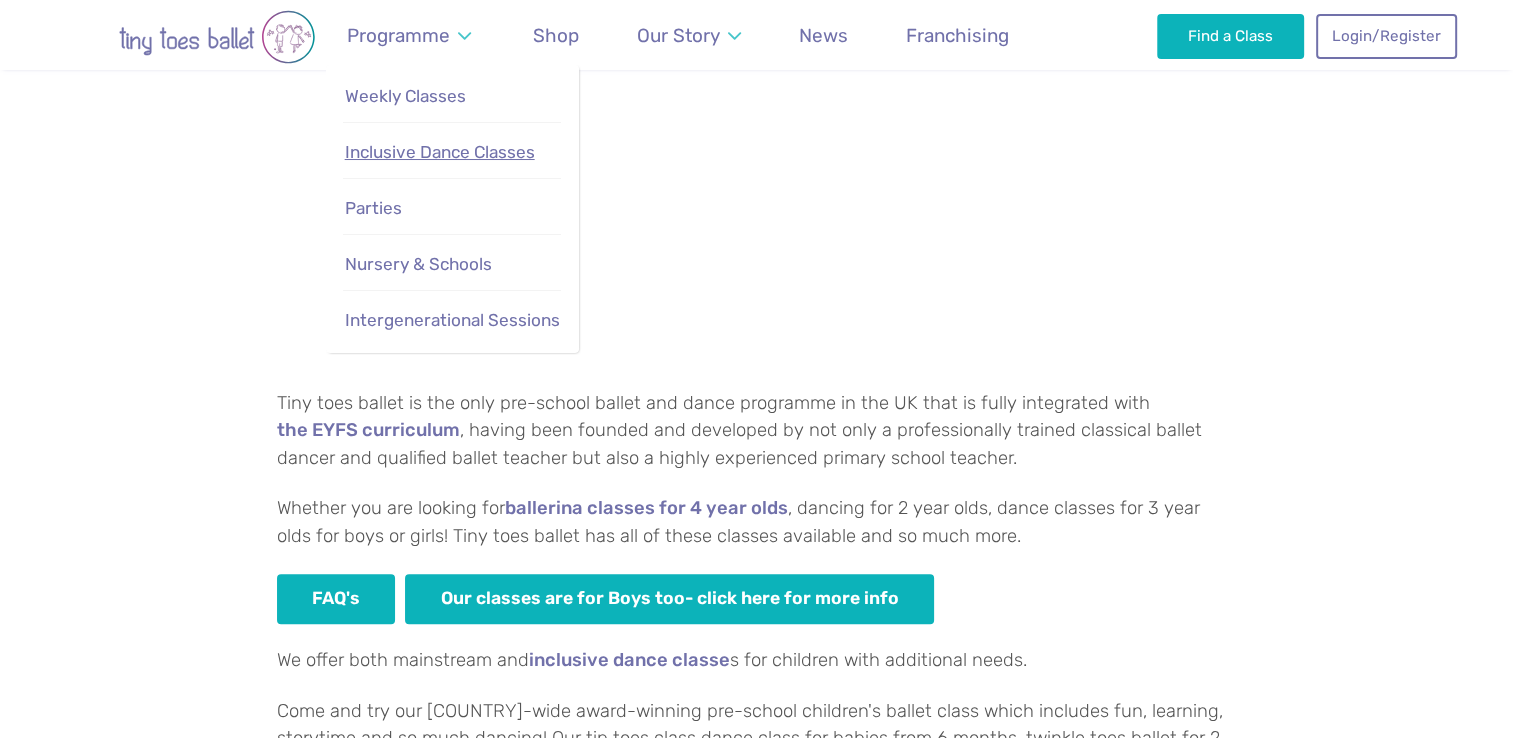 click on "Inclusive  Dance Classes" at bounding box center (440, 152) 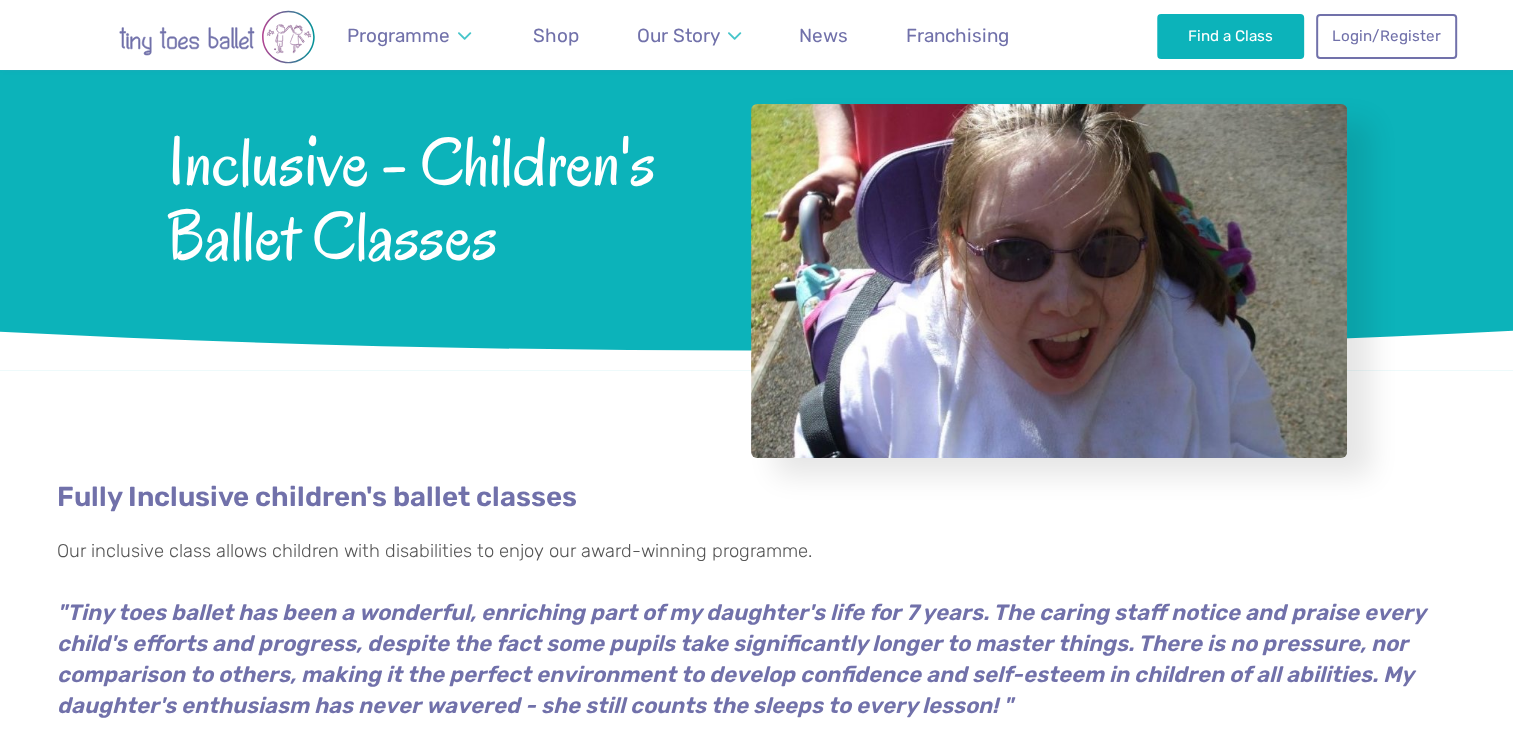 scroll, scrollTop: 0, scrollLeft: 0, axis: both 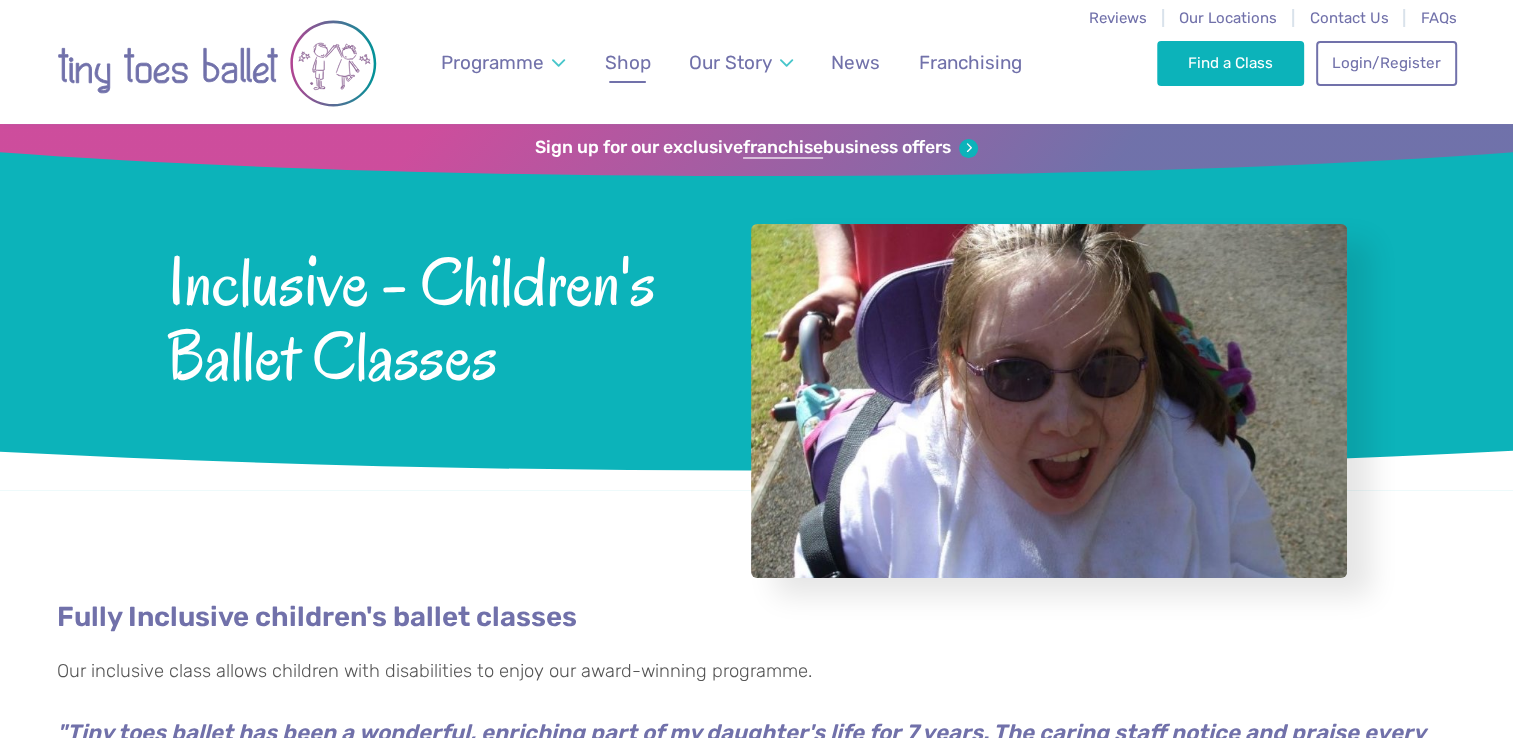 click on "Shop" at bounding box center [628, 62] 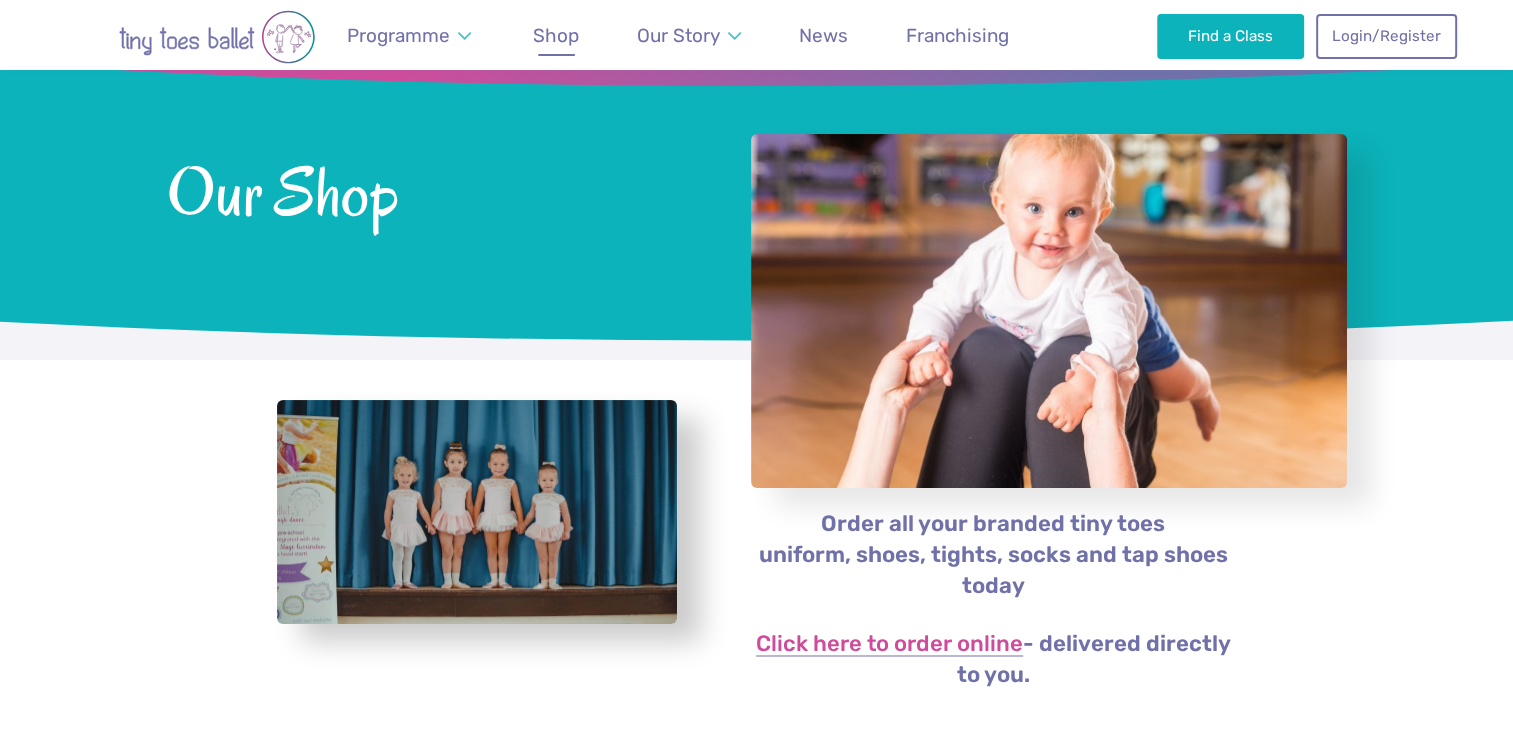 scroll, scrollTop: 0, scrollLeft: 0, axis: both 